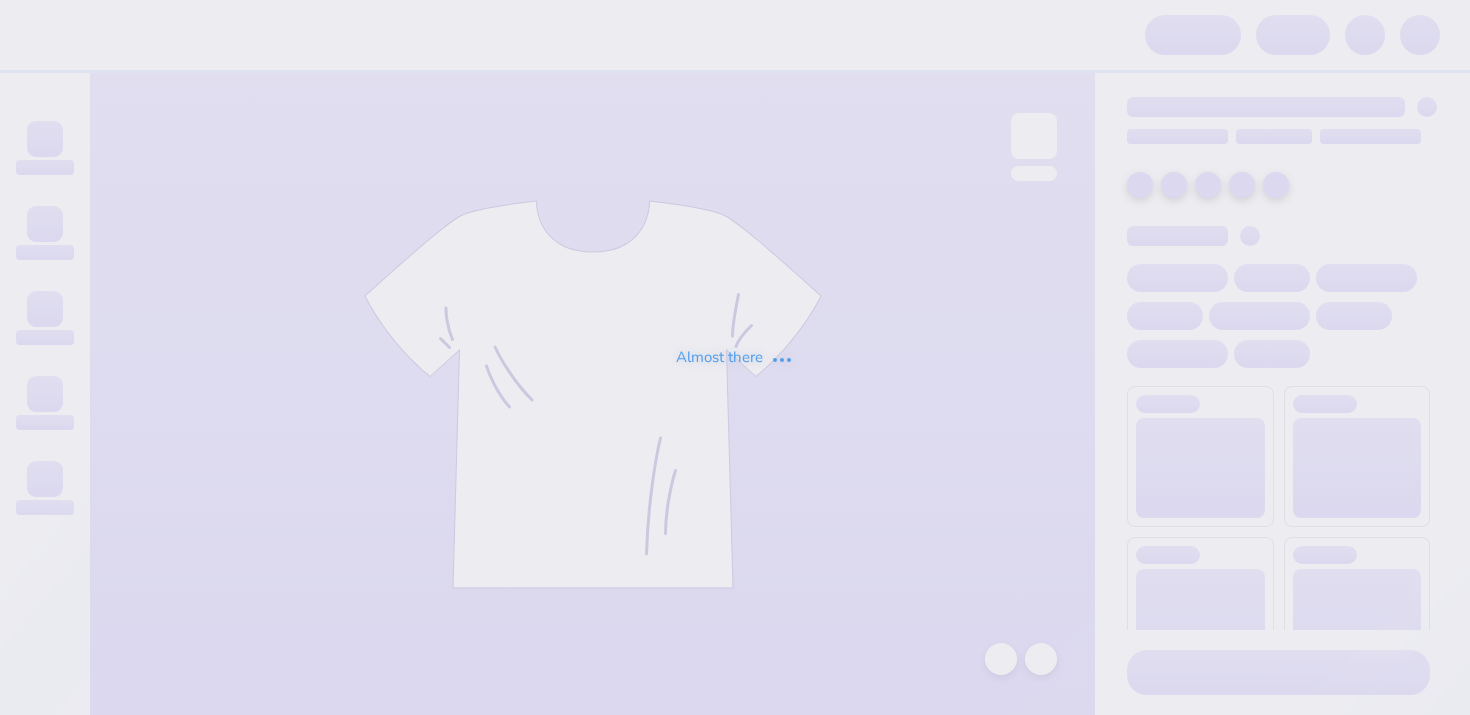 scroll, scrollTop: 0, scrollLeft: 0, axis: both 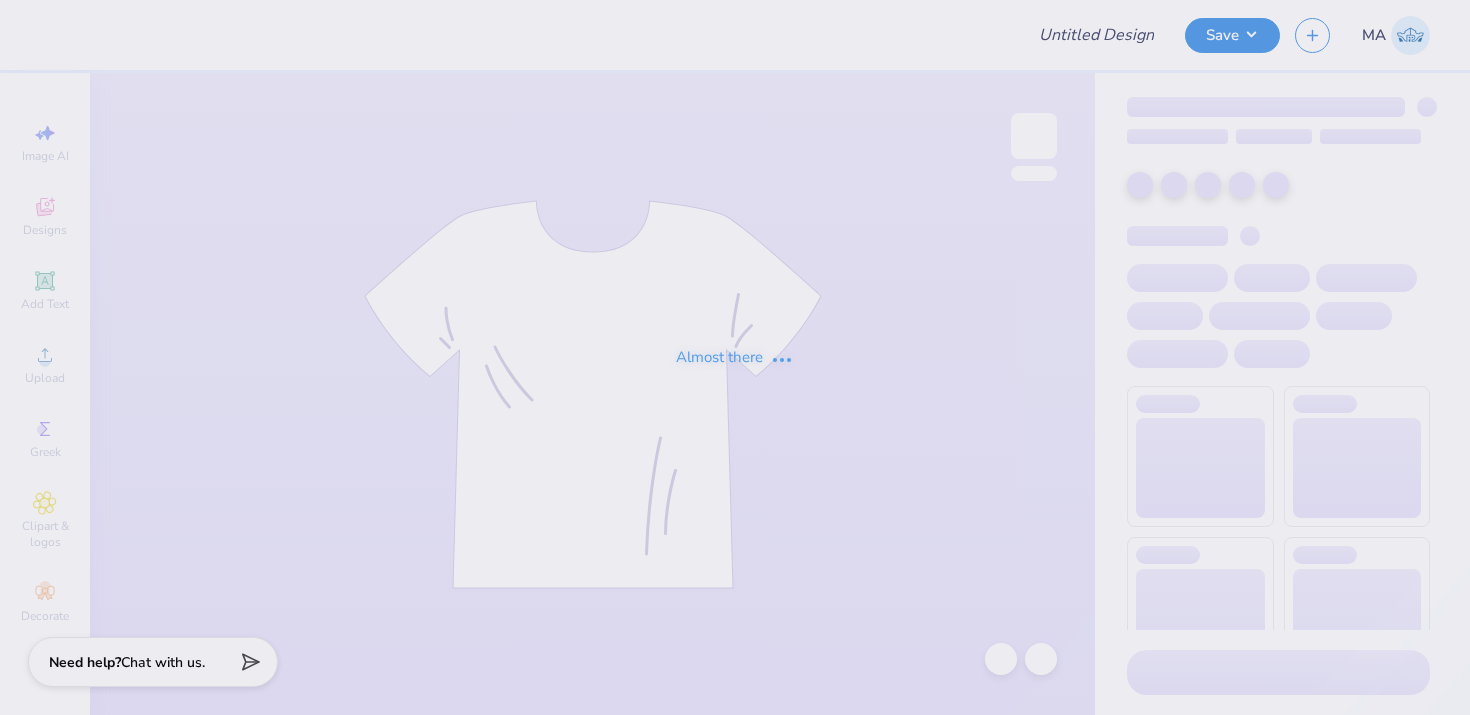 type on "SWE Officer" 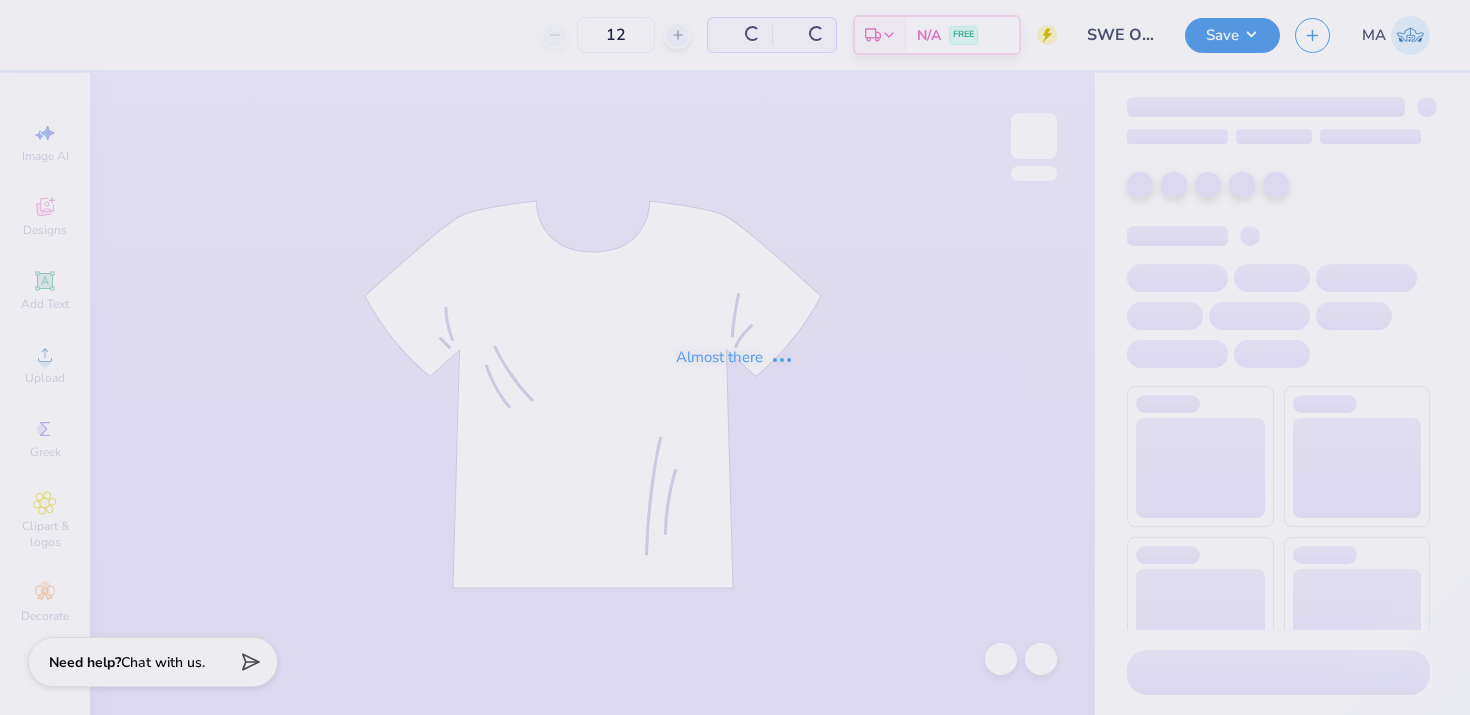 type on "45" 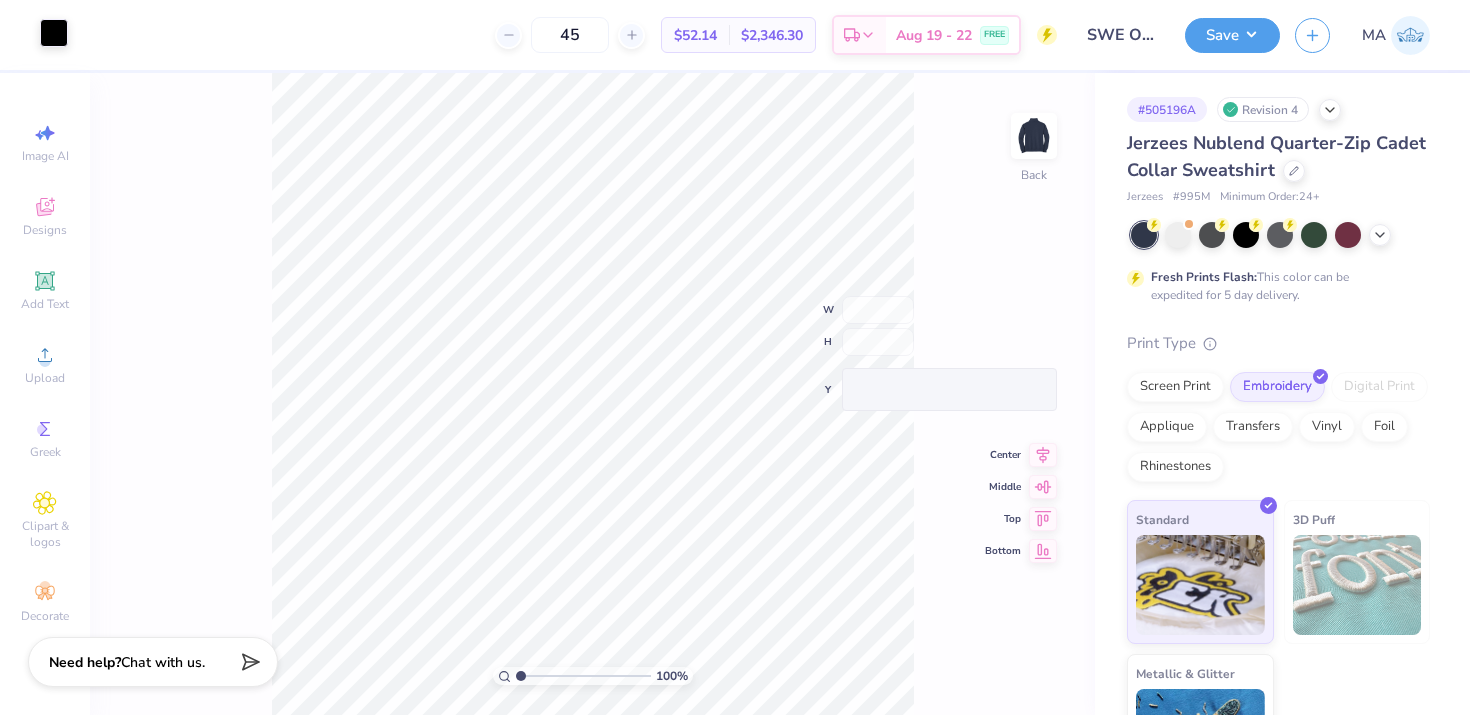 click at bounding box center (54, 33) 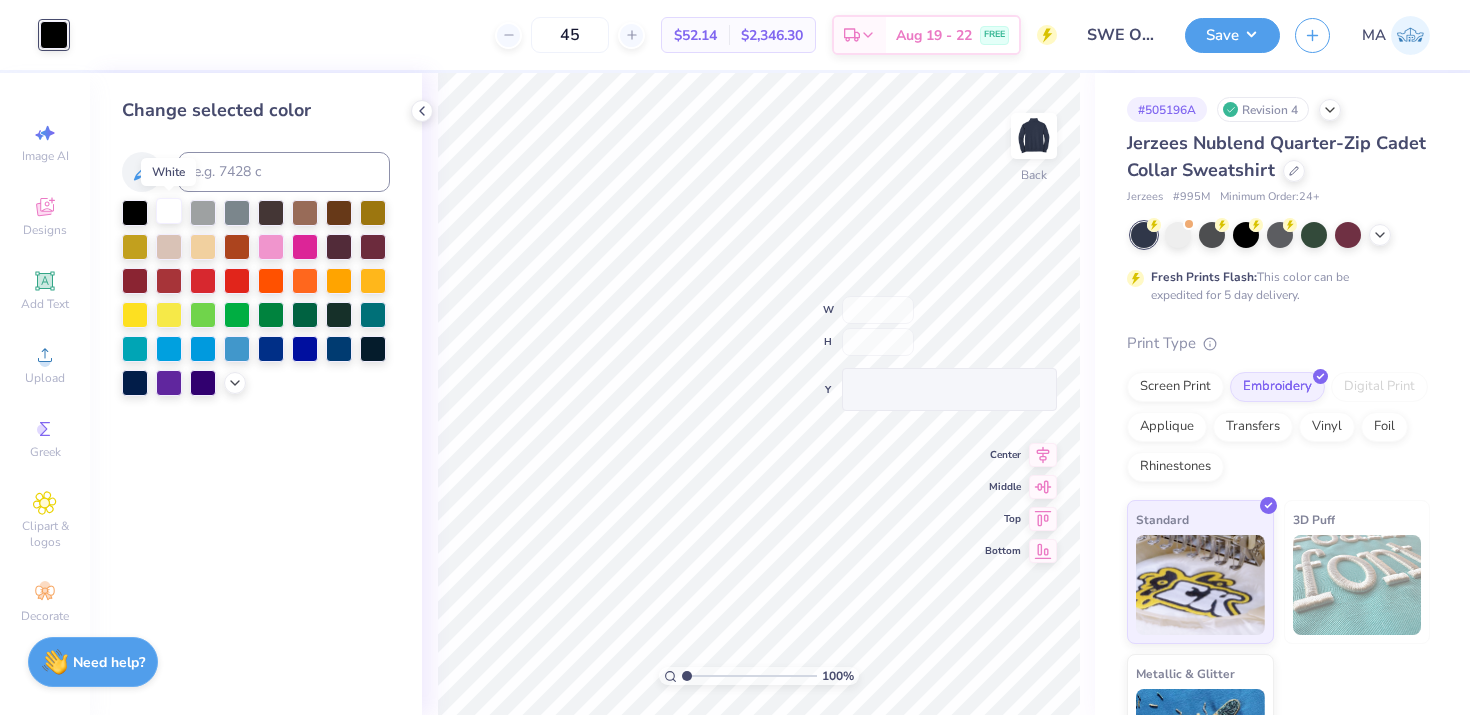 click at bounding box center (169, 211) 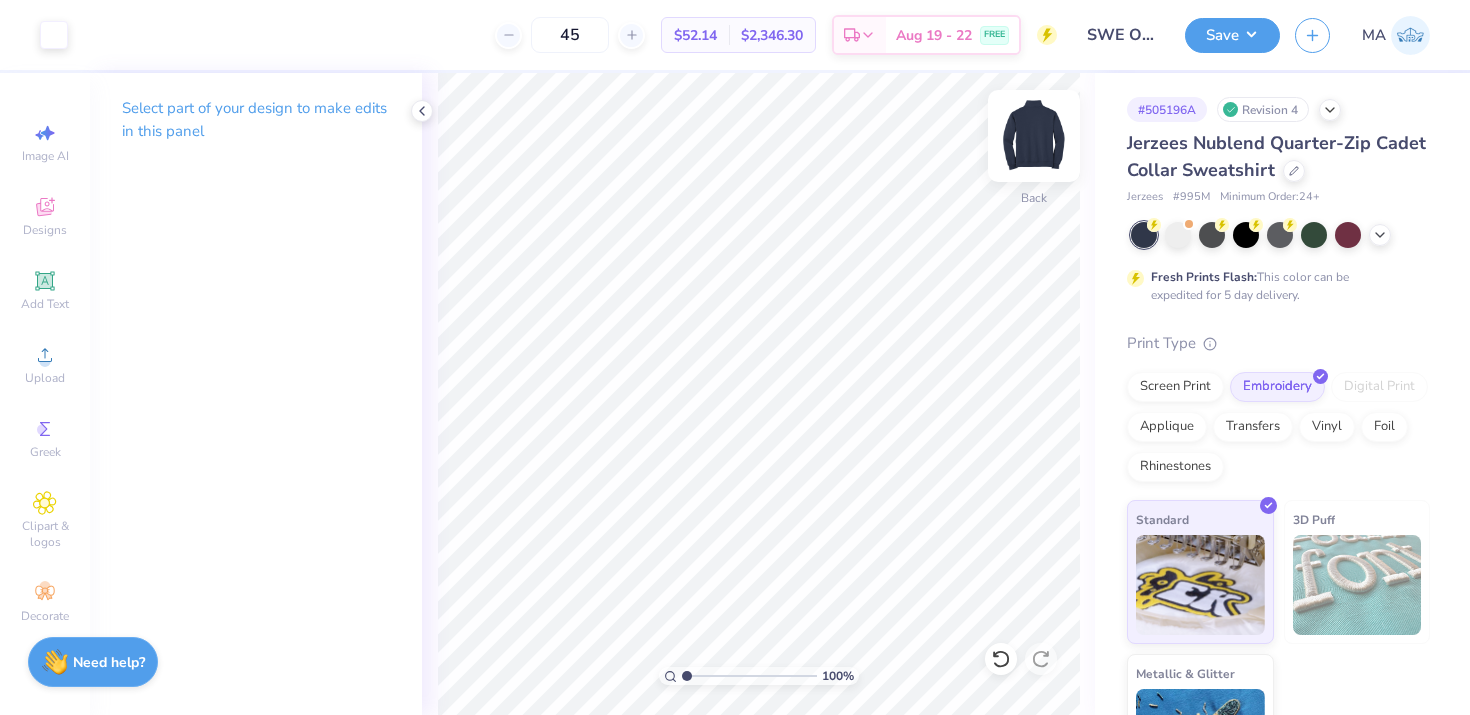 click at bounding box center [1034, 136] 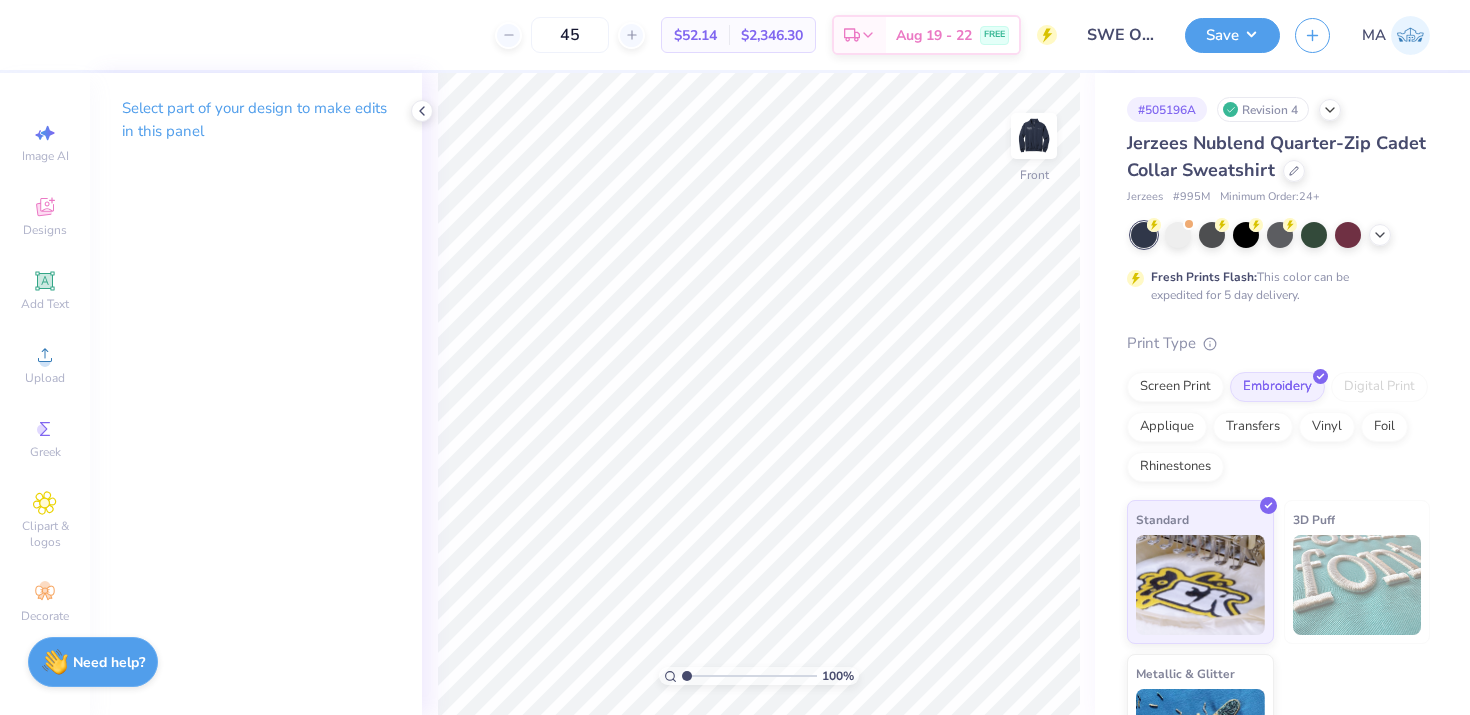 click at bounding box center [1034, 136] 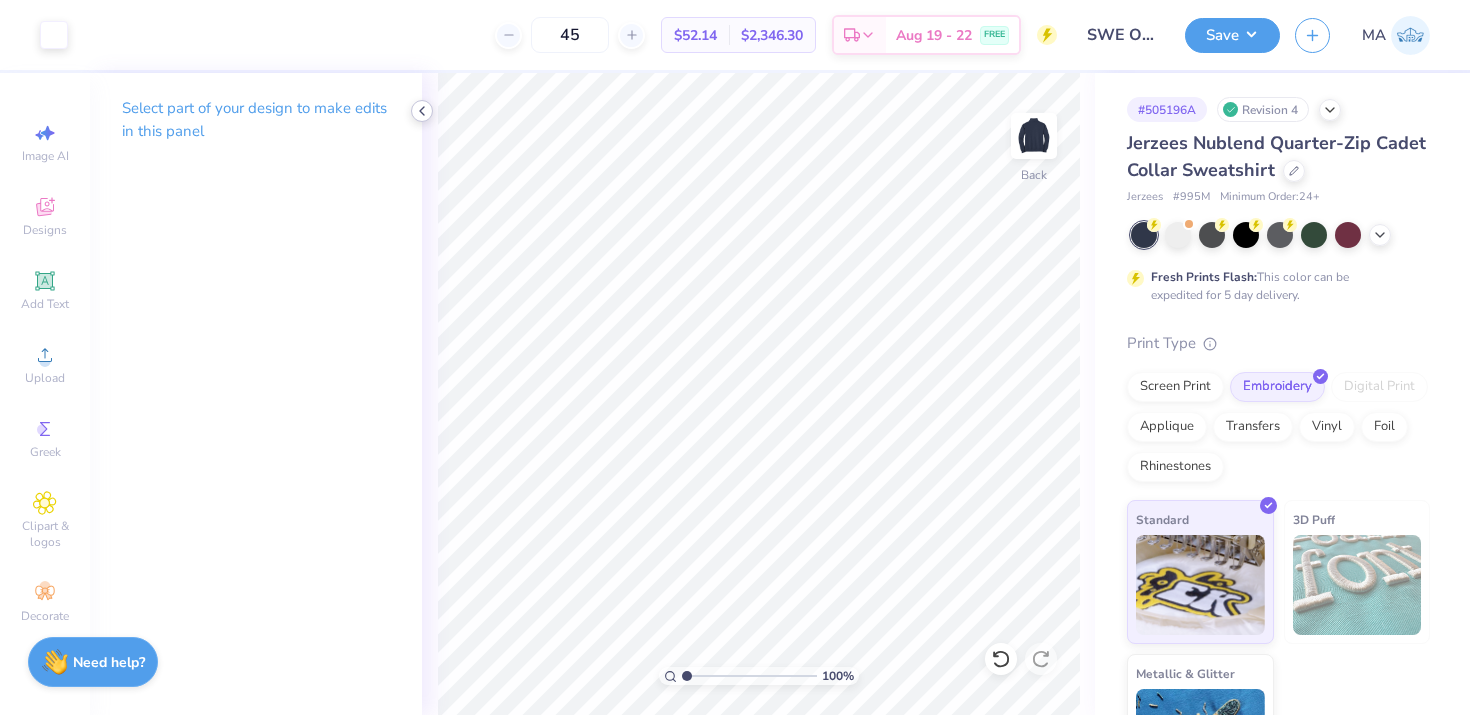 click 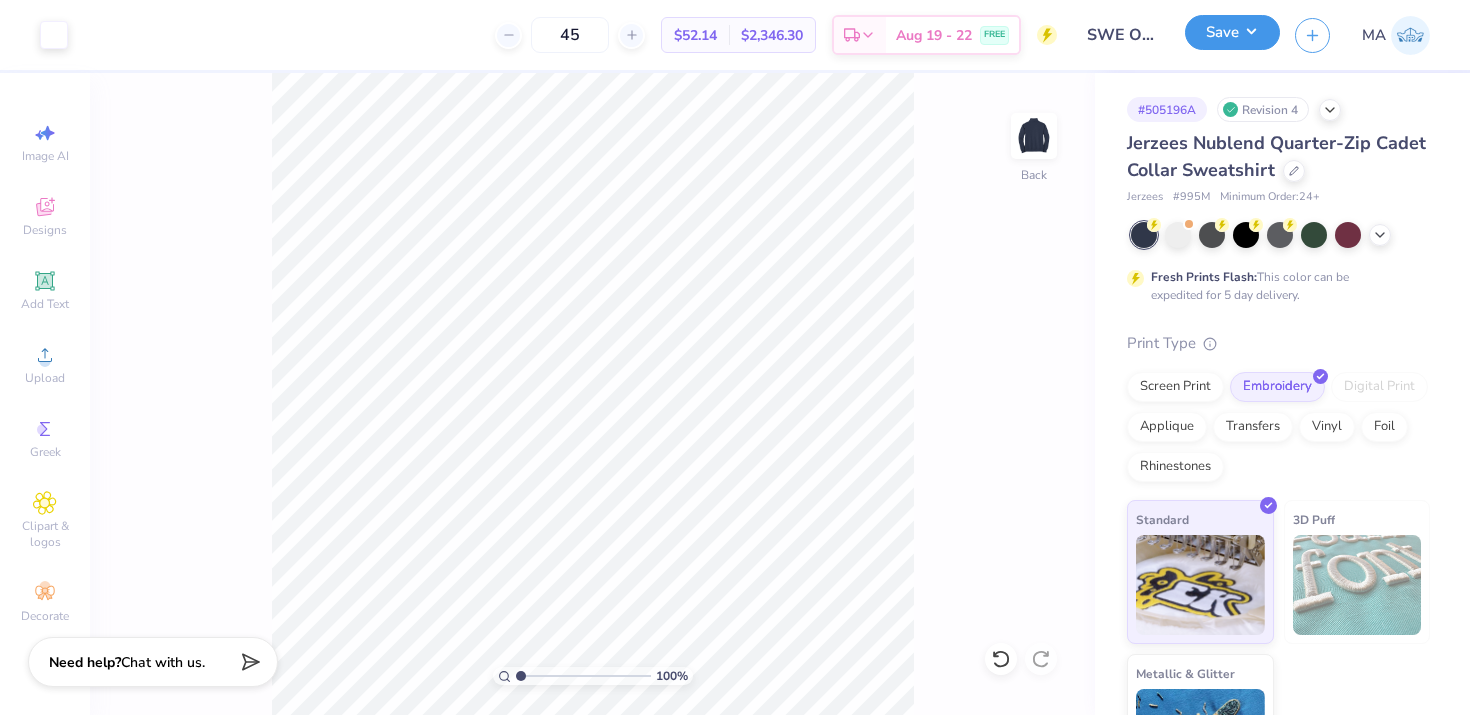 click on "Save" at bounding box center [1232, 32] 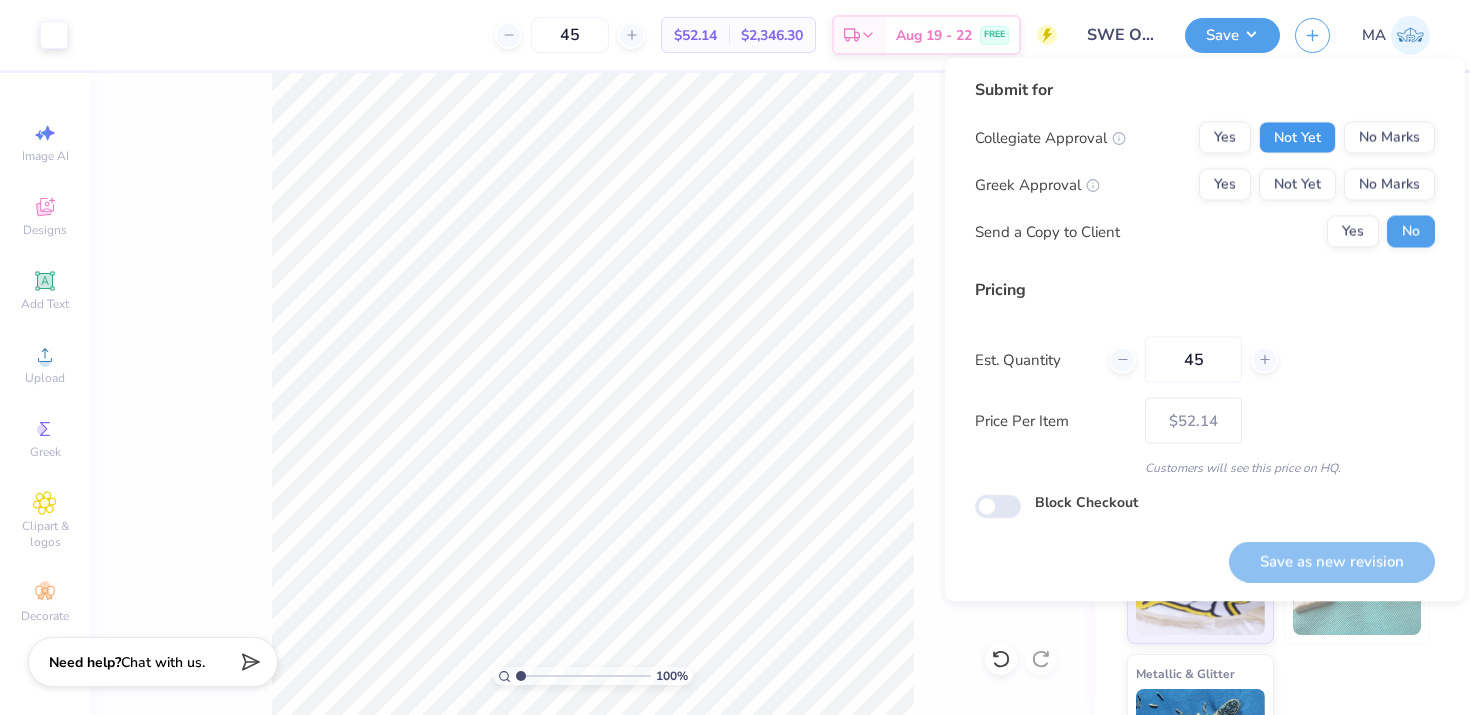 click on "Not Yet" at bounding box center [1297, 138] 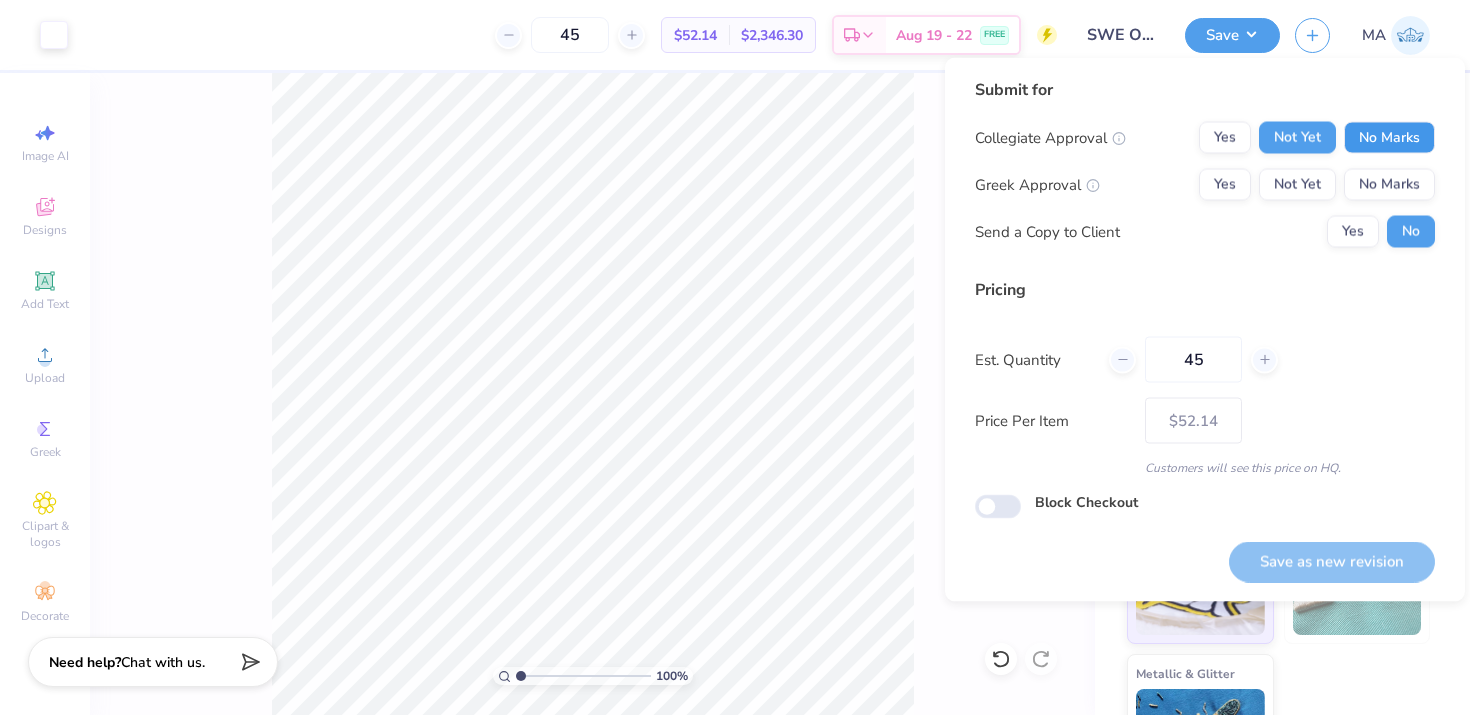 click on "No Marks" at bounding box center [1389, 138] 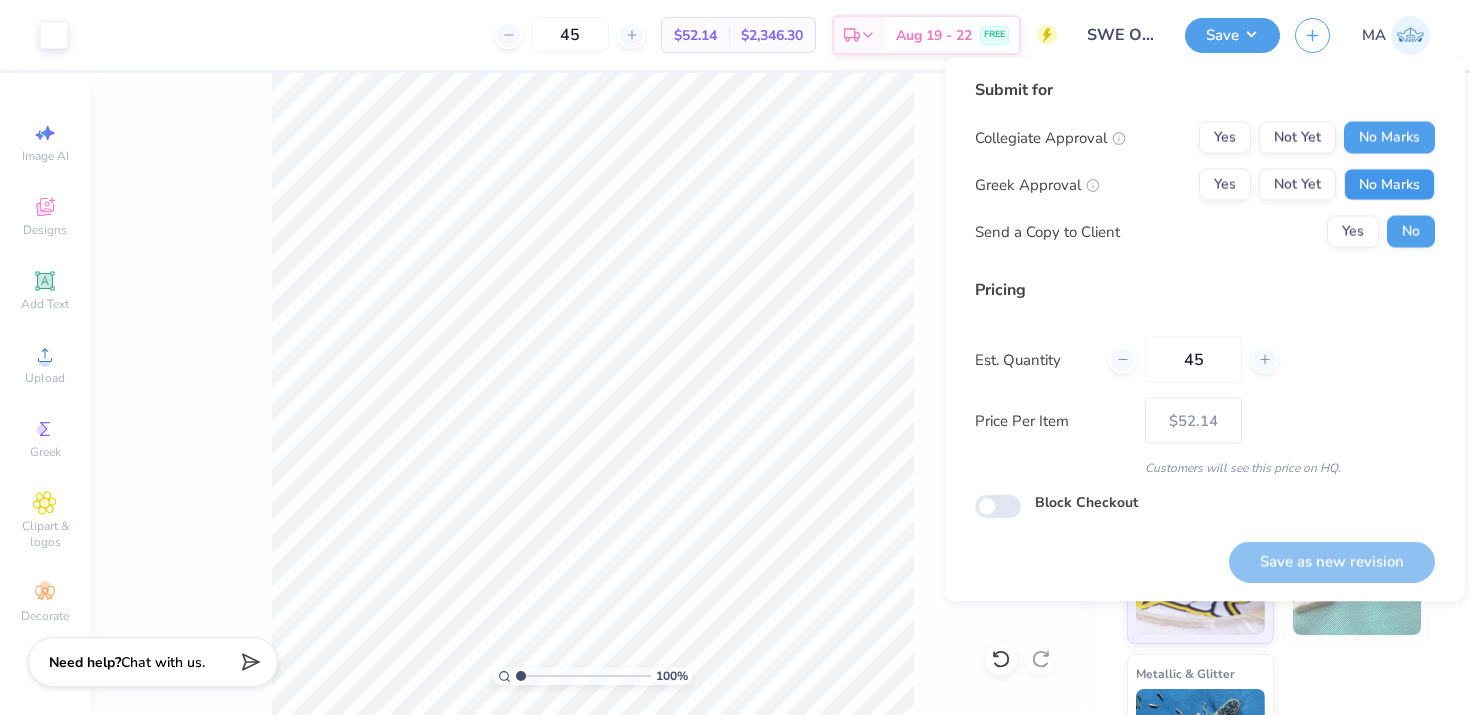 click on "No Marks" at bounding box center (1389, 185) 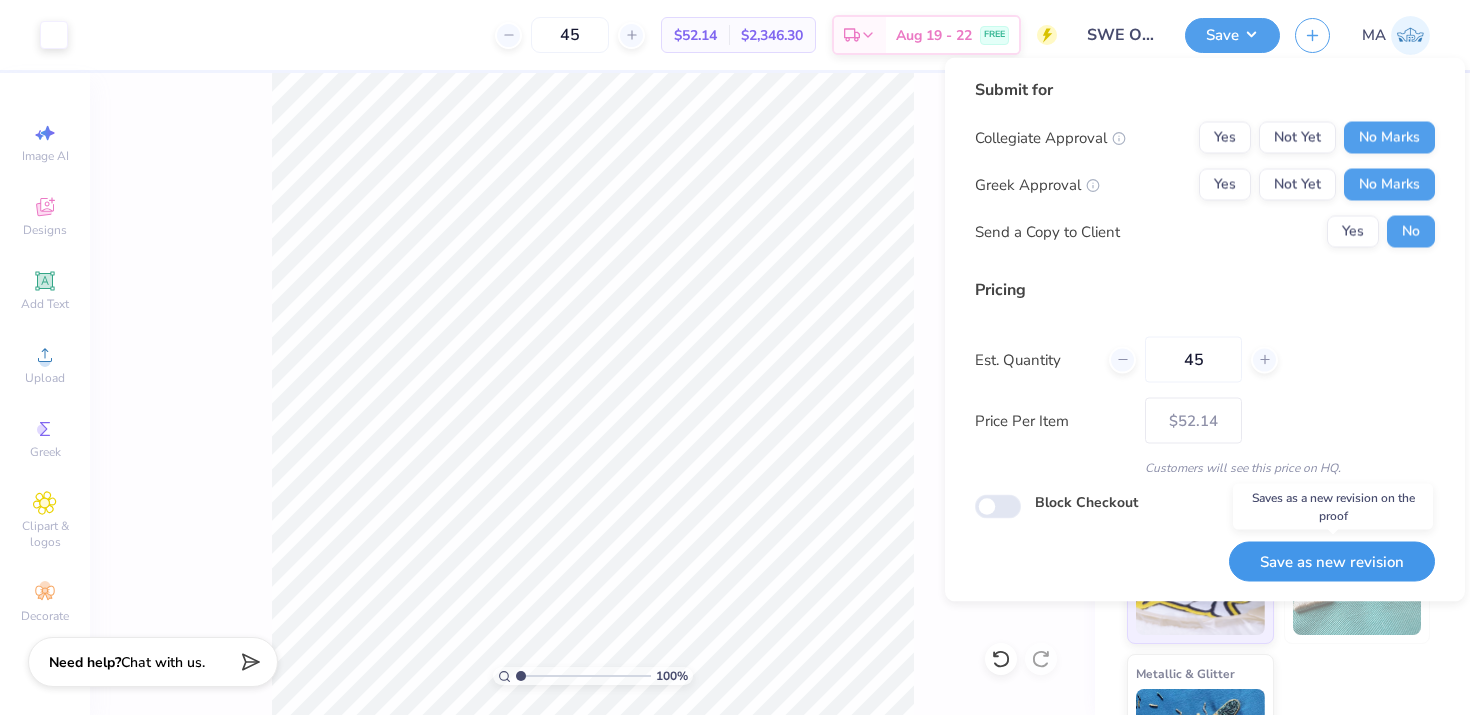 click on "Save as new revision" at bounding box center (1332, 561) 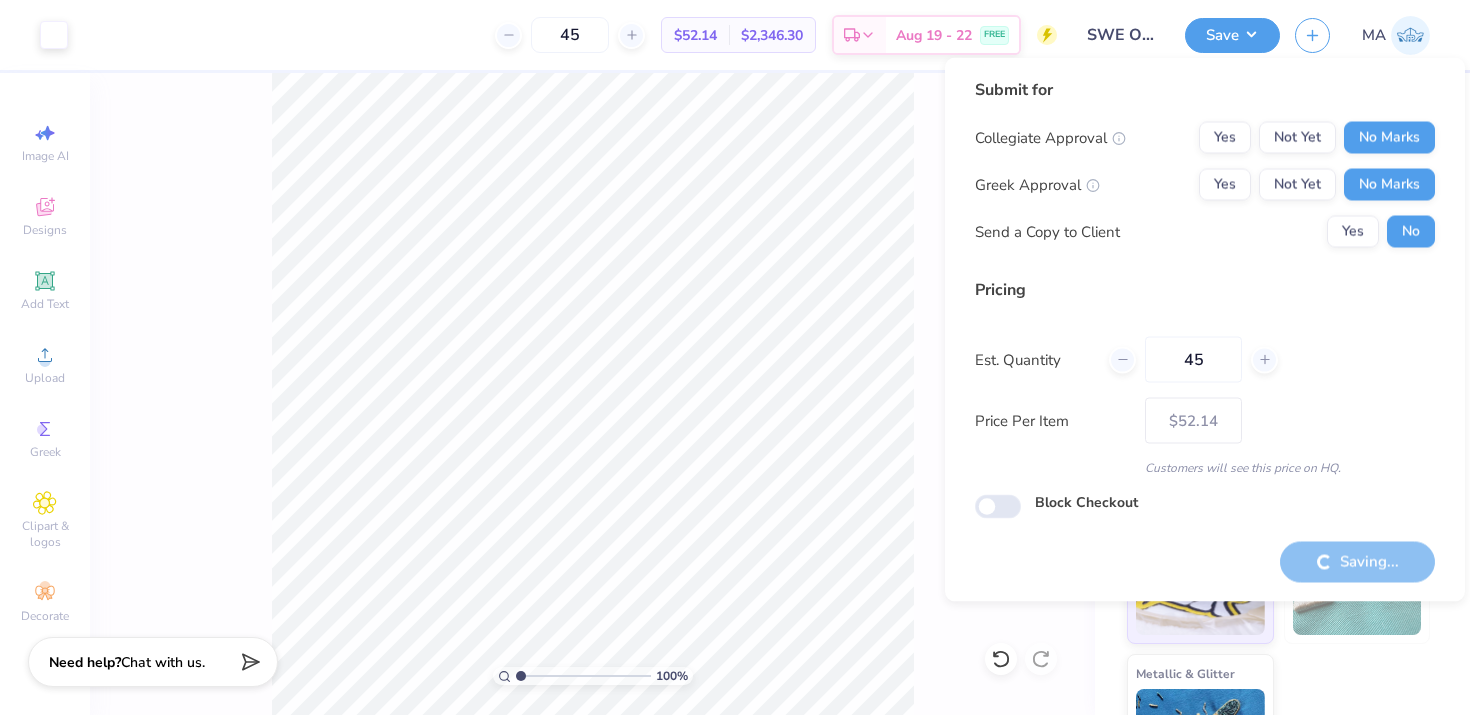 type on "– –" 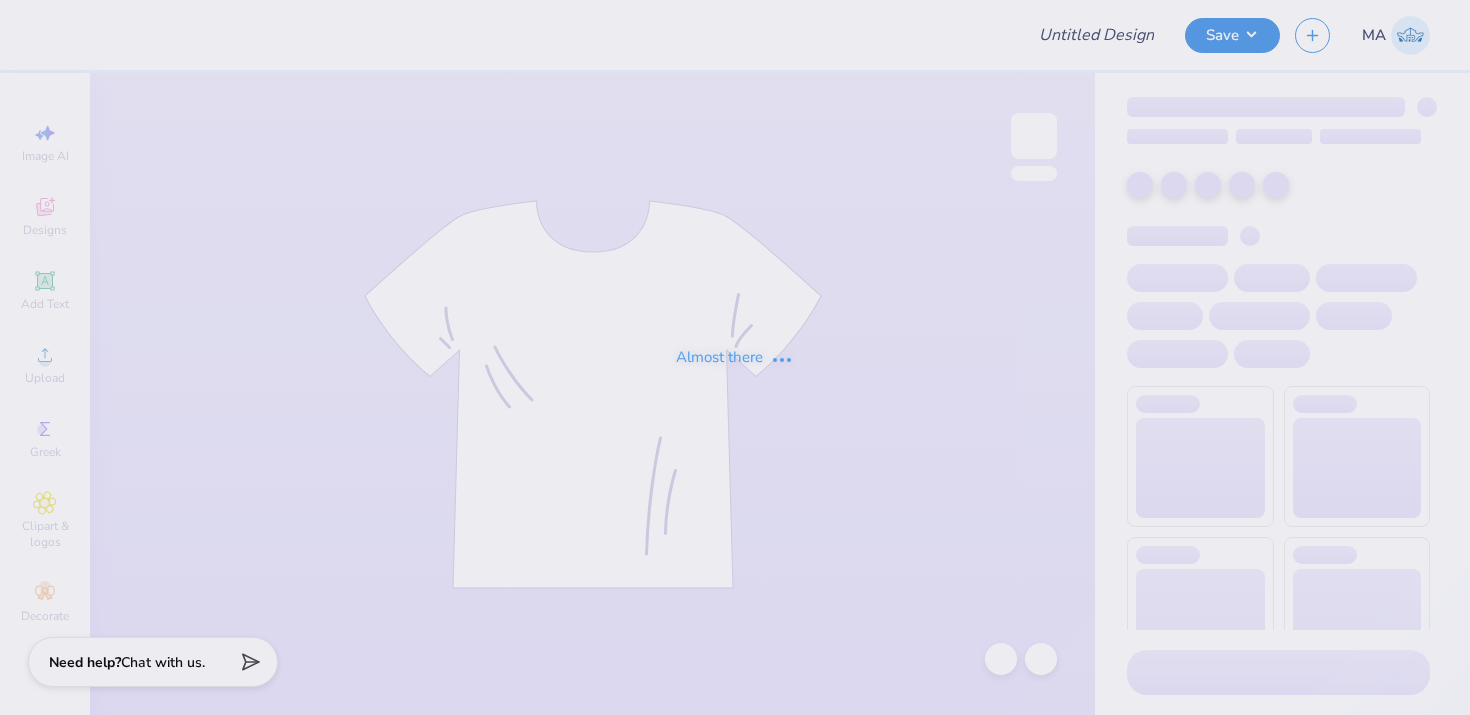 scroll, scrollTop: 0, scrollLeft: 0, axis: both 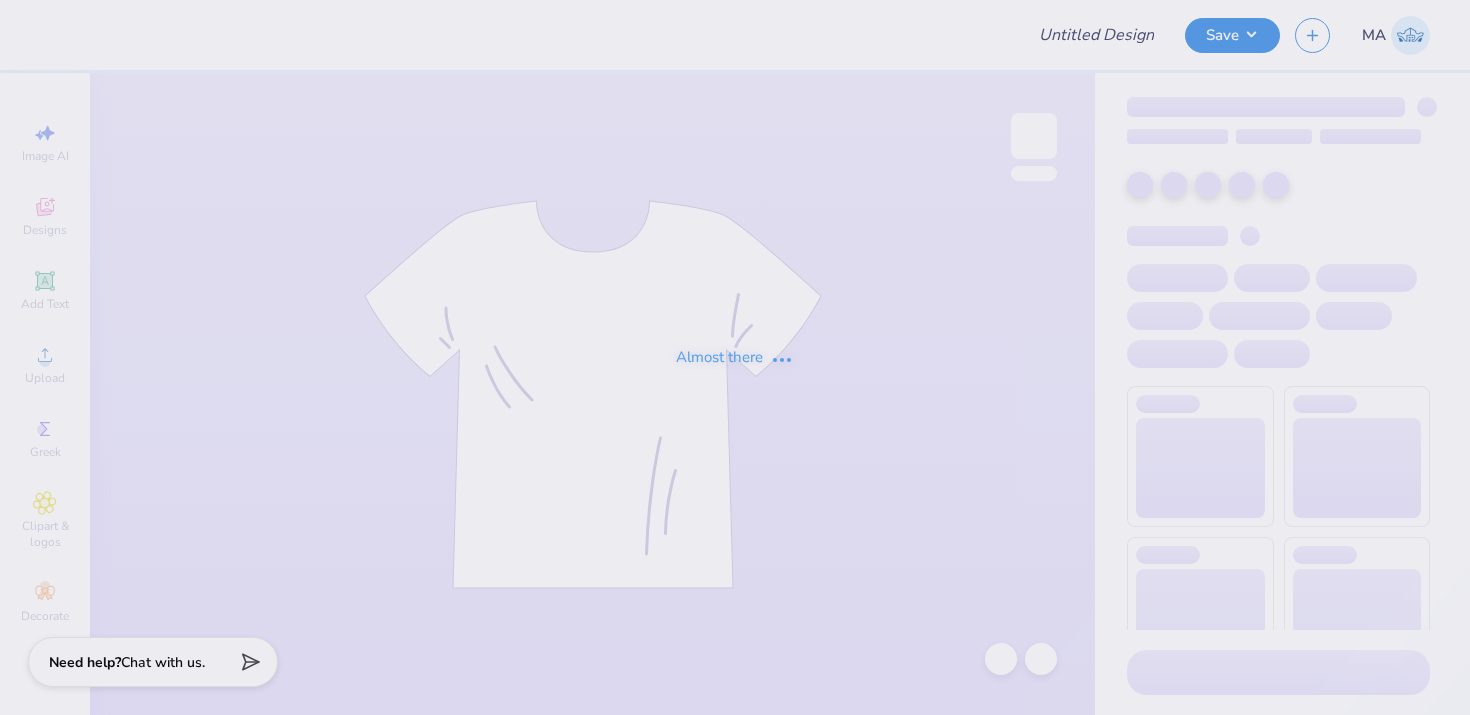 type on "SWE Officer" 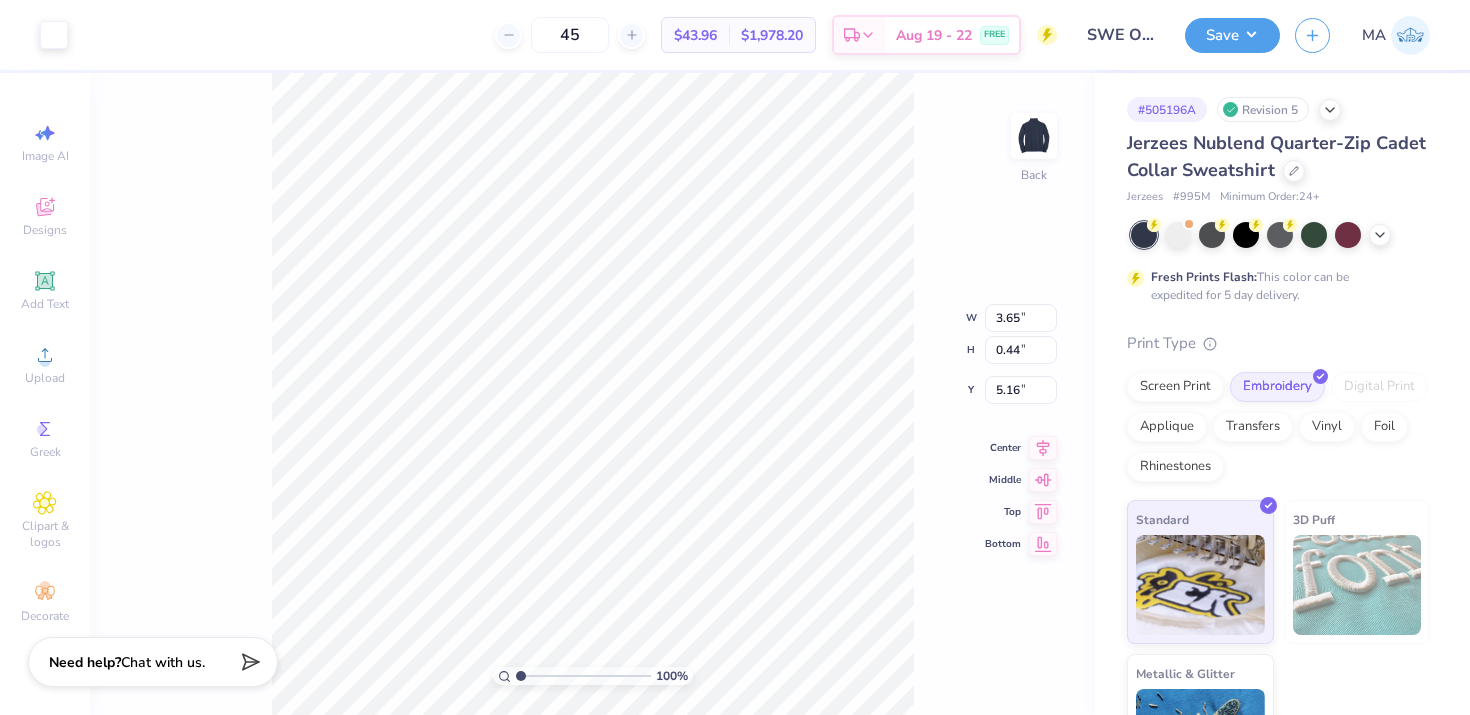 type on "6.93" 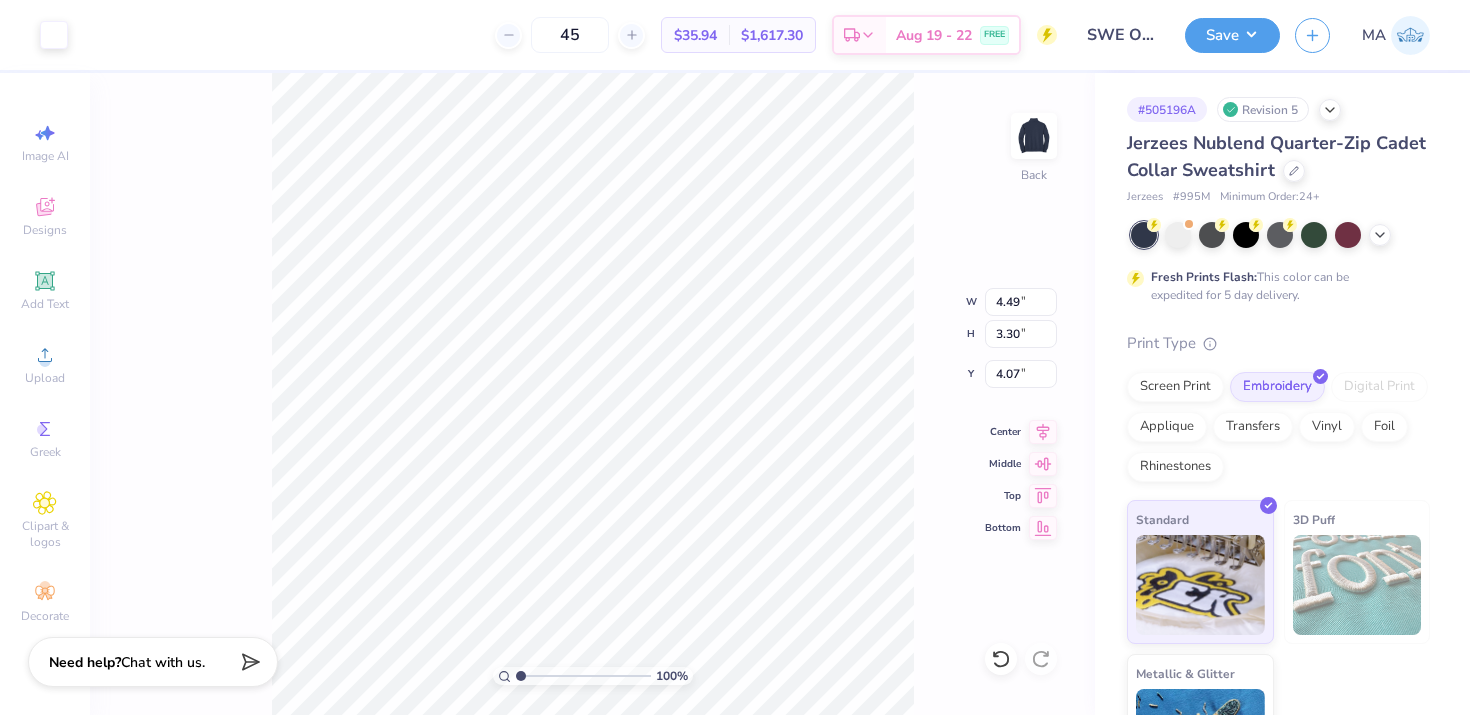 type on "3.69" 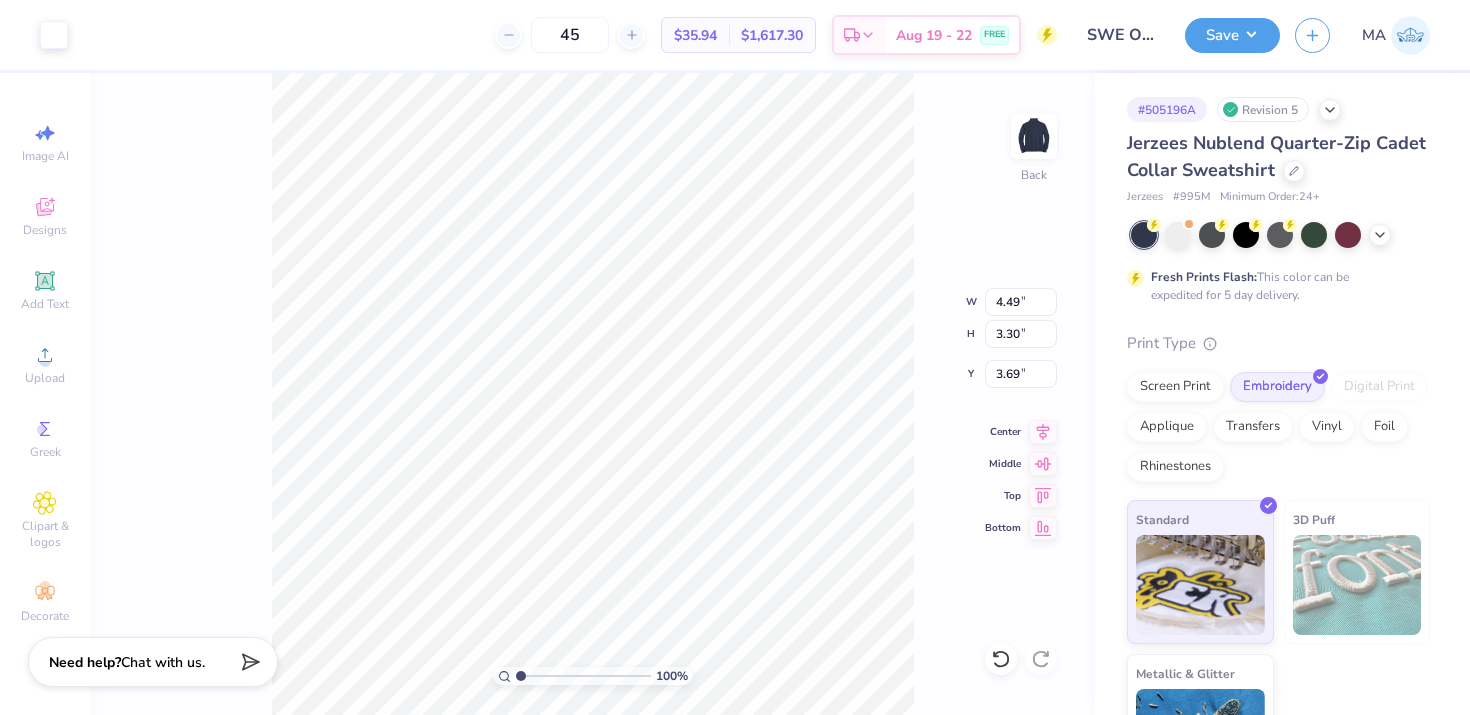type on "4.57" 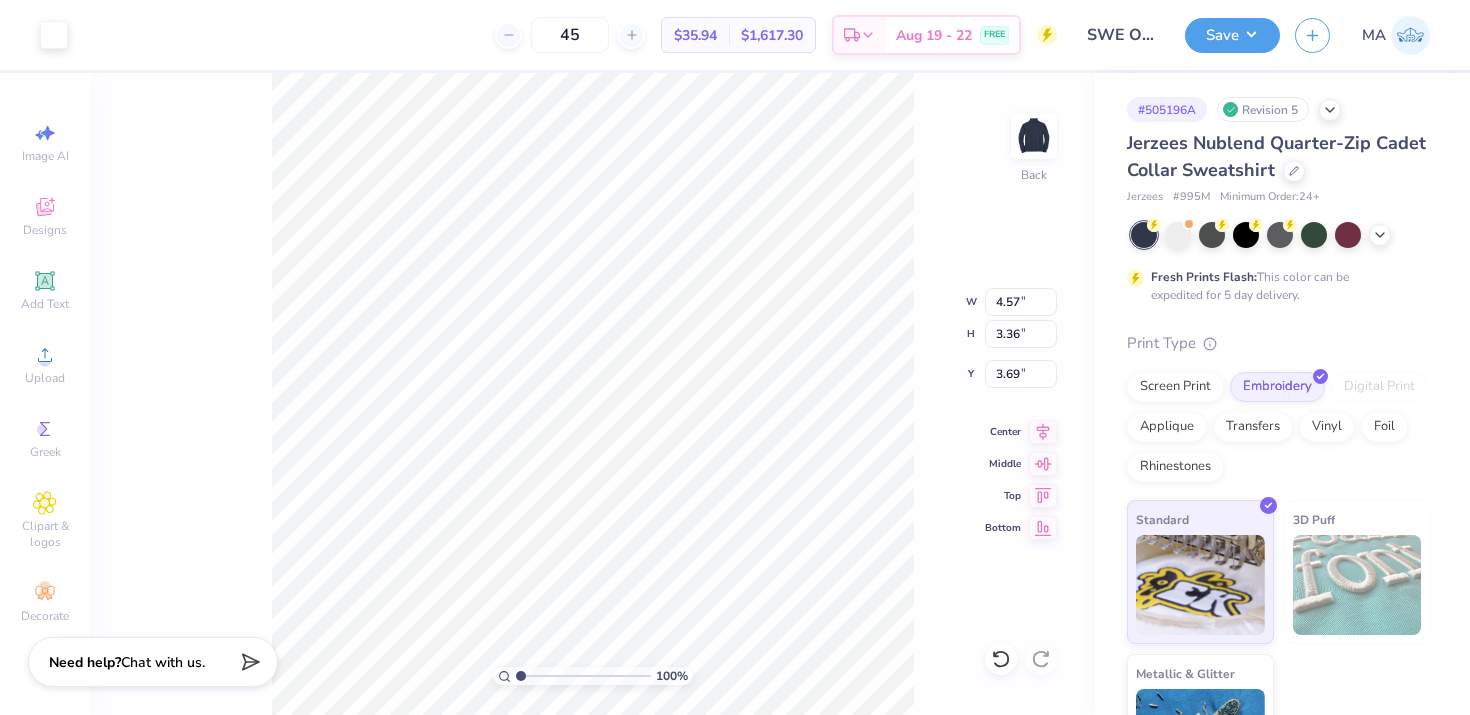 type on "3.70" 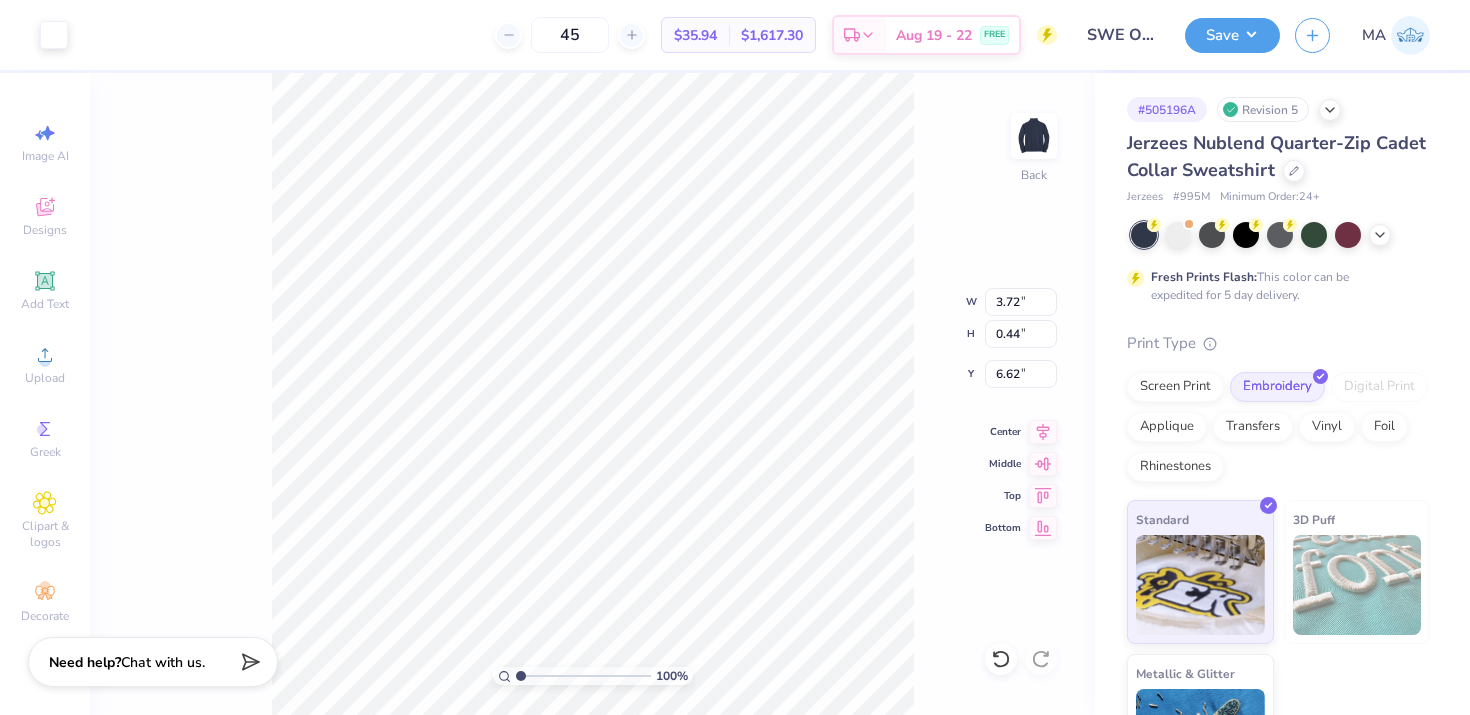 type on "4.10" 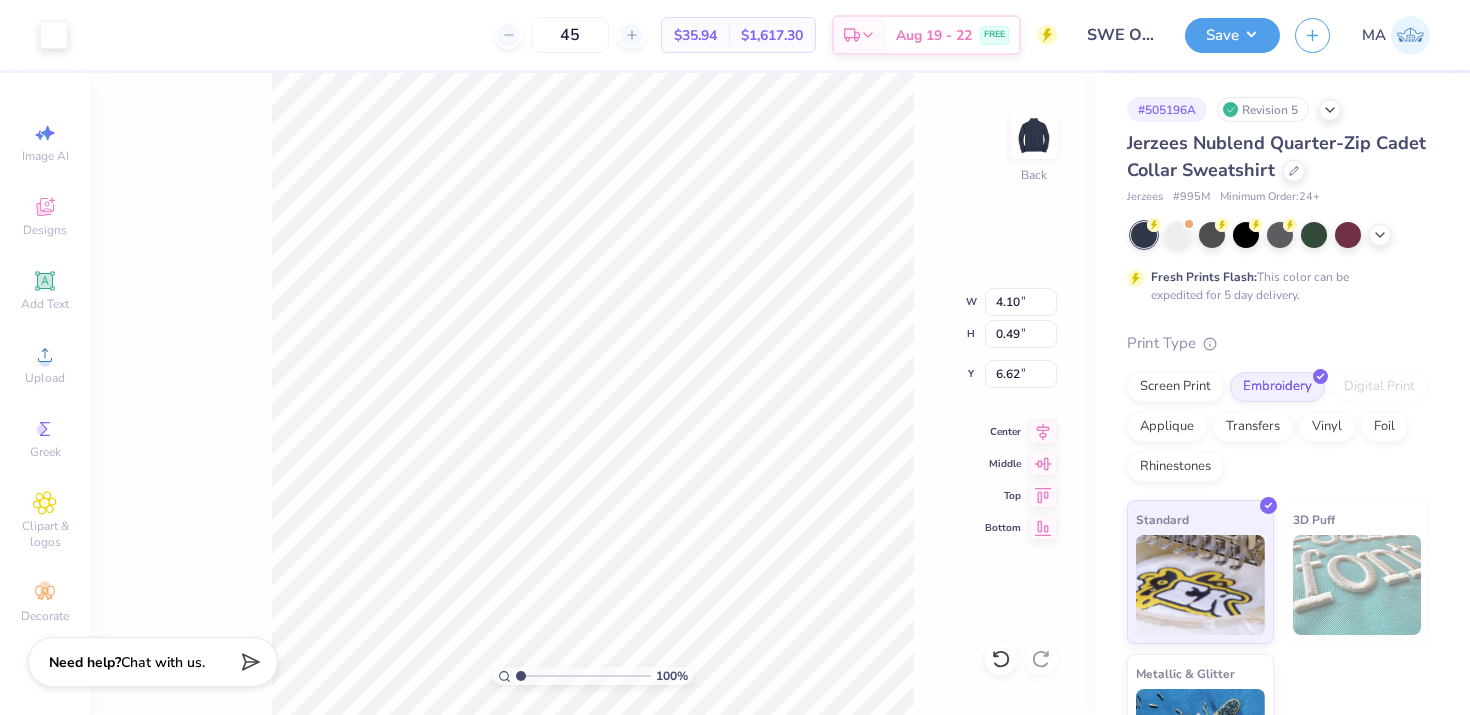 type on "6.72" 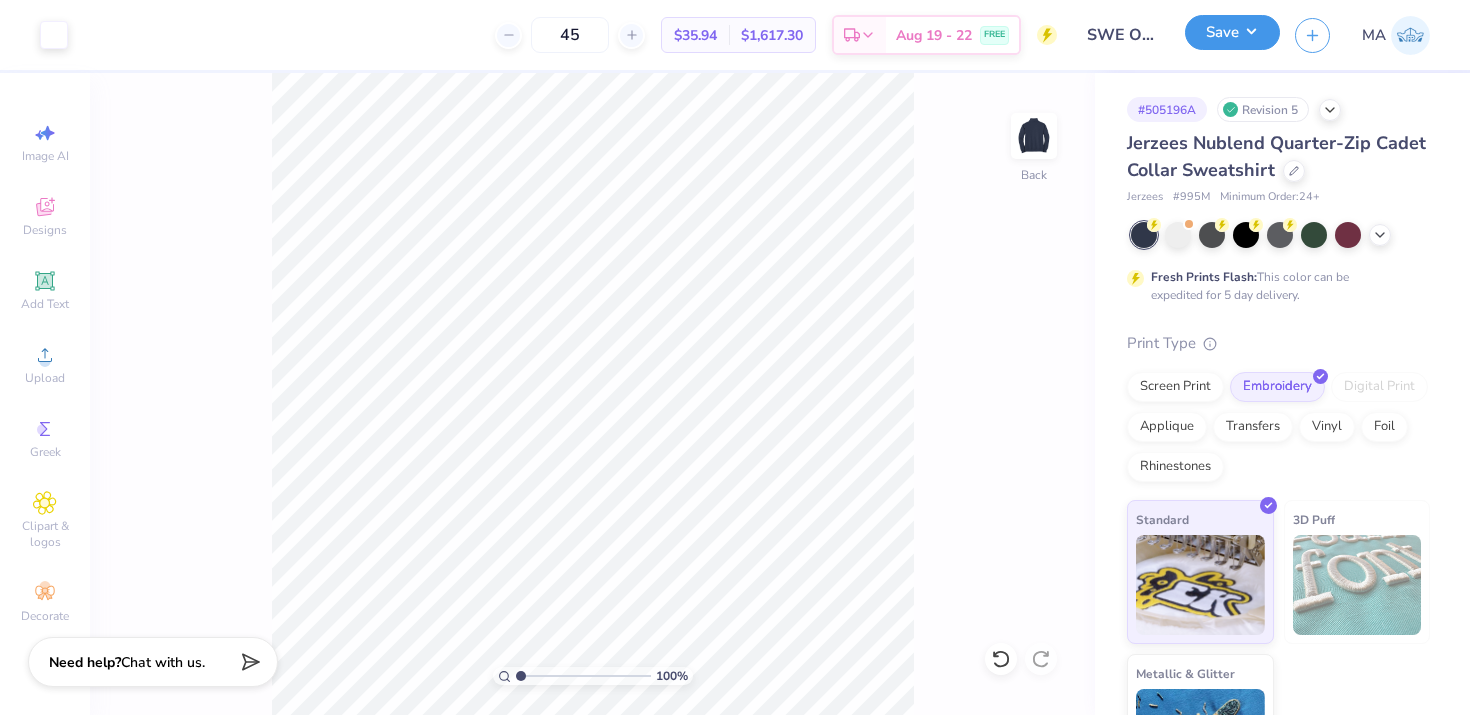 click on "Save" at bounding box center (1232, 32) 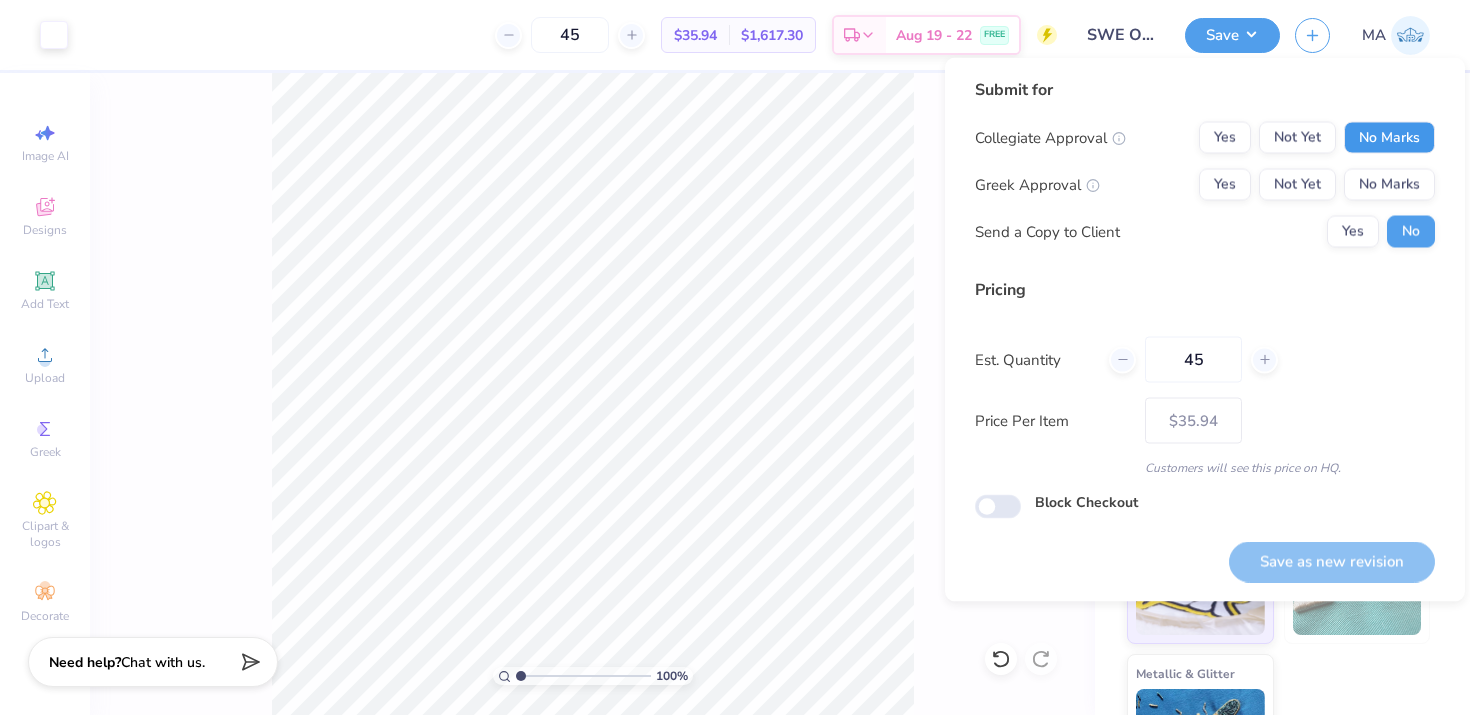 click on "No Marks" at bounding box center [1389, 138] 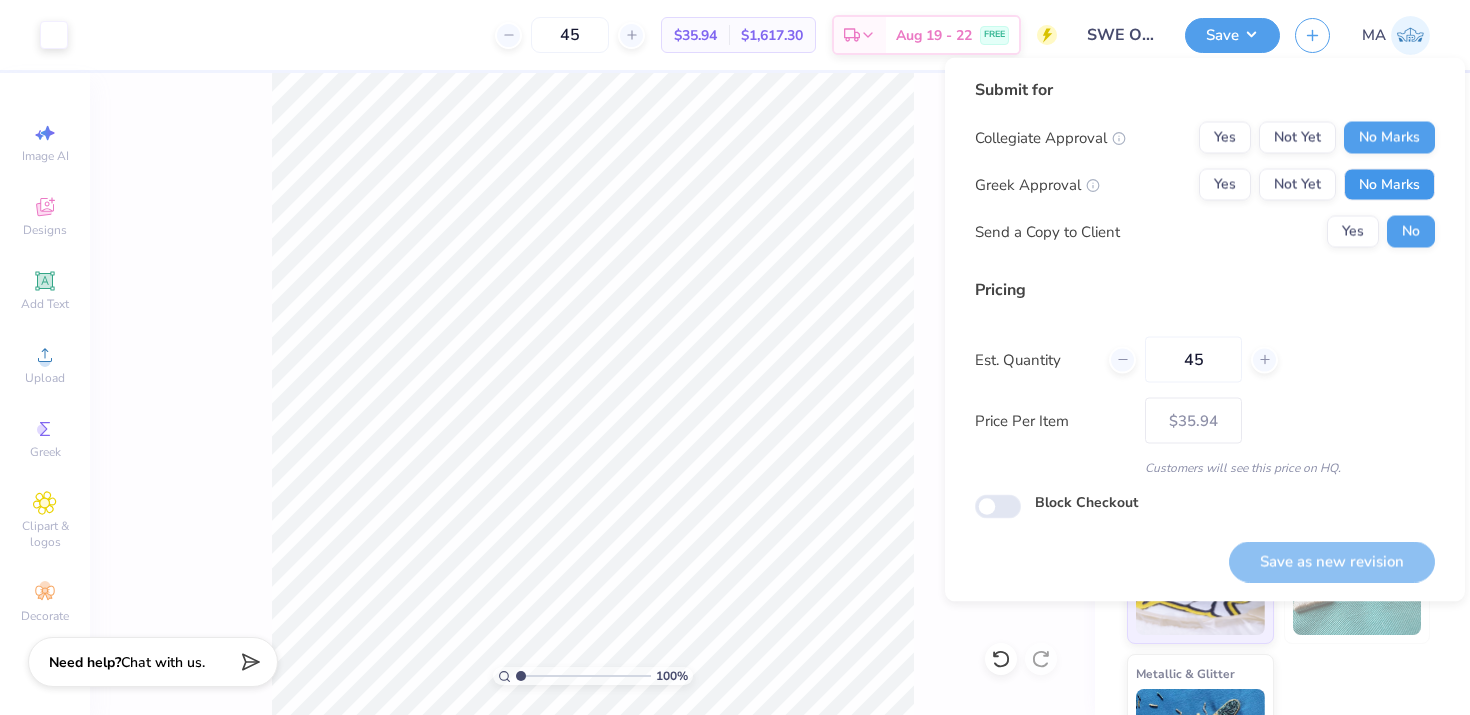 click on "No Marks" at bounding box center (1389, 185) 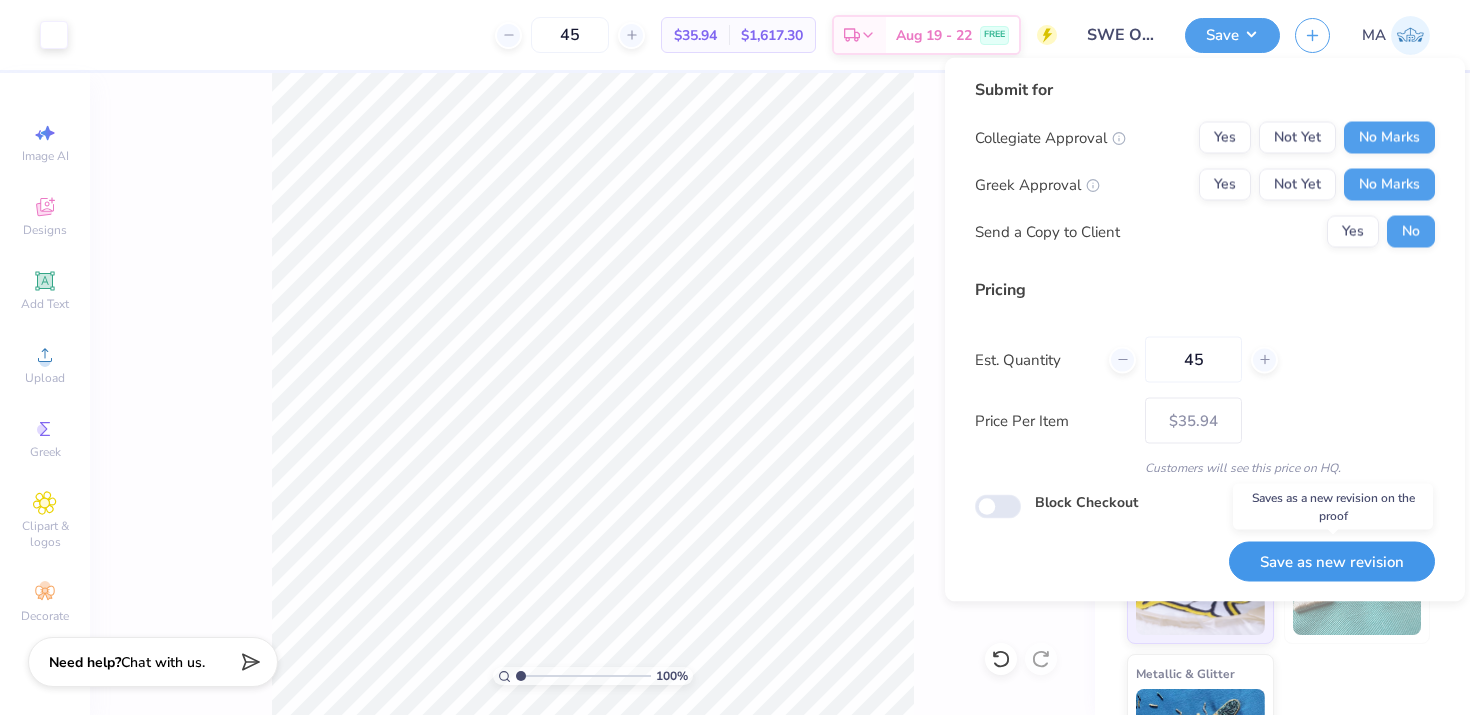 click on "Save as new revision" at bounding box center (1332, 561) 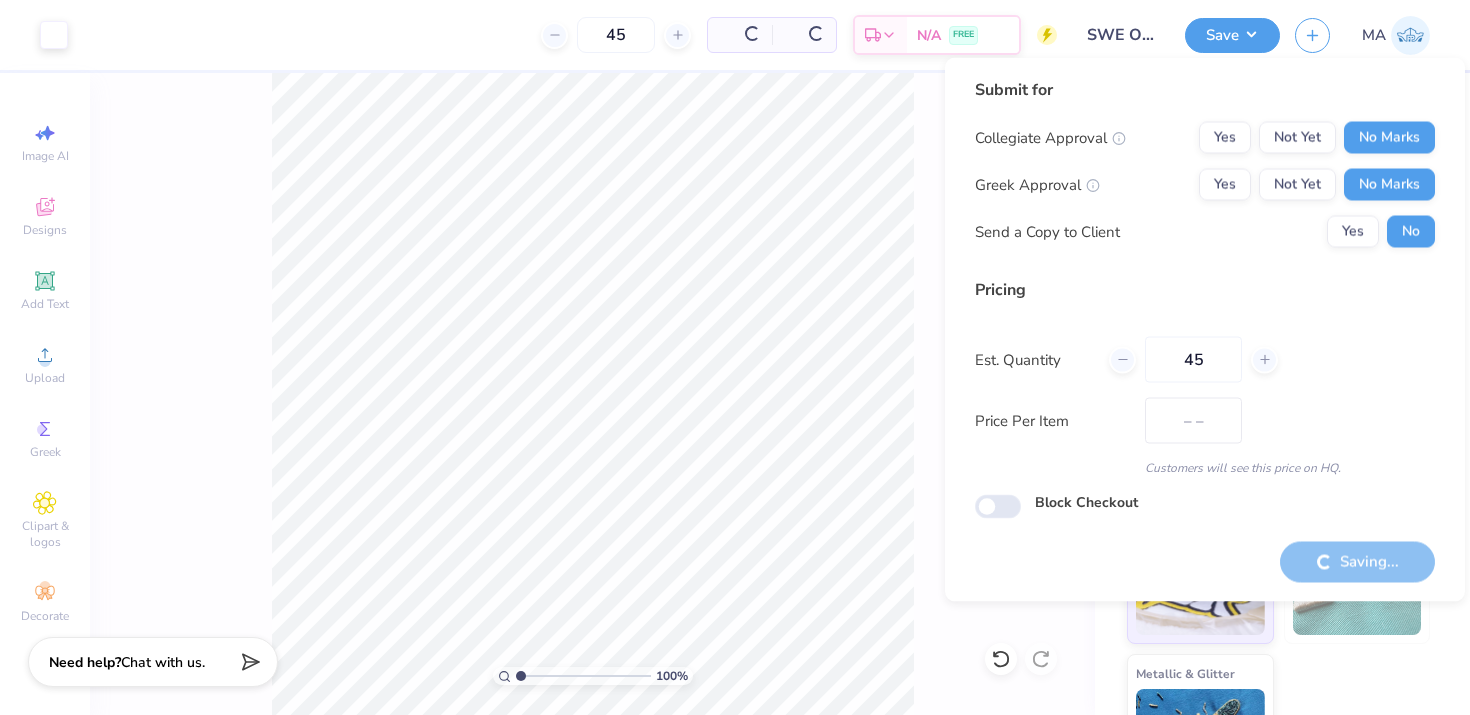 type on "$35.94" 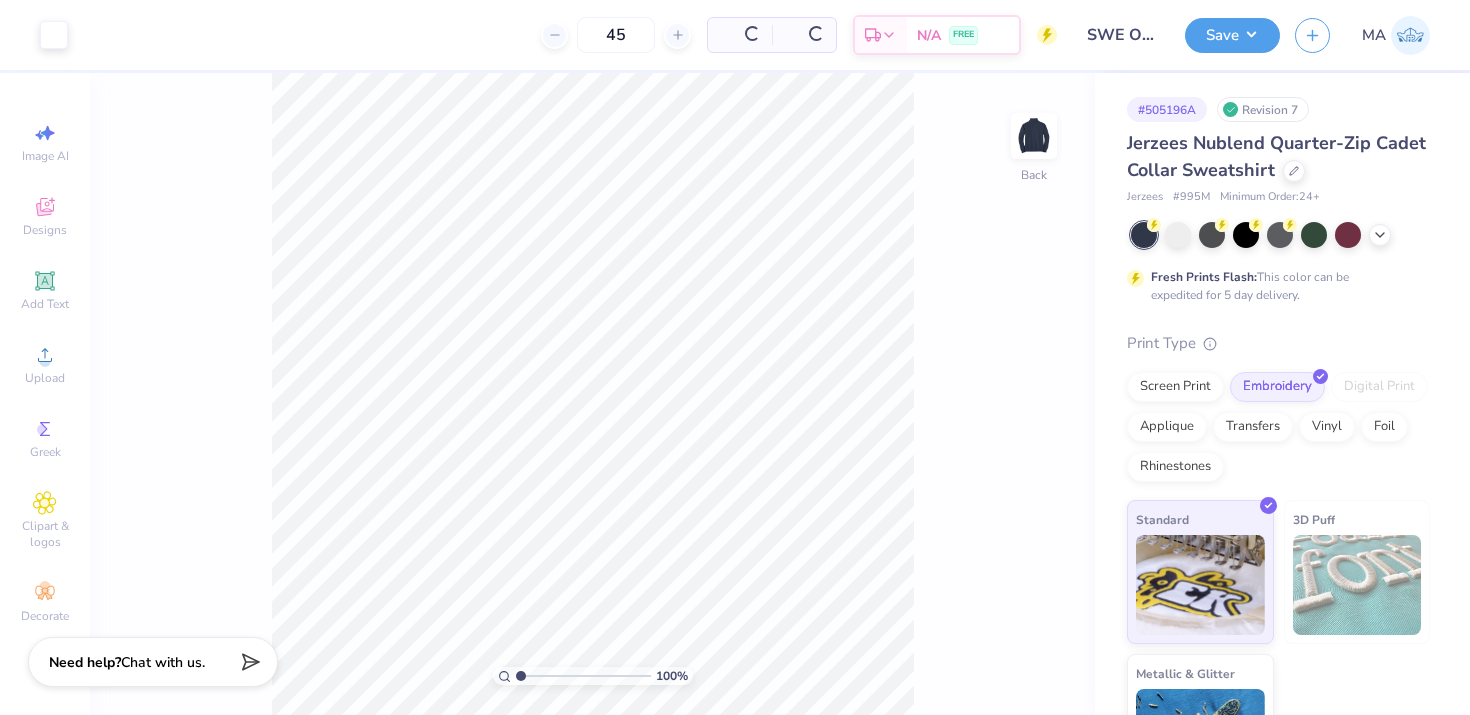 scroll, scrollTop: 0, scrollLeft: 0, axis: both 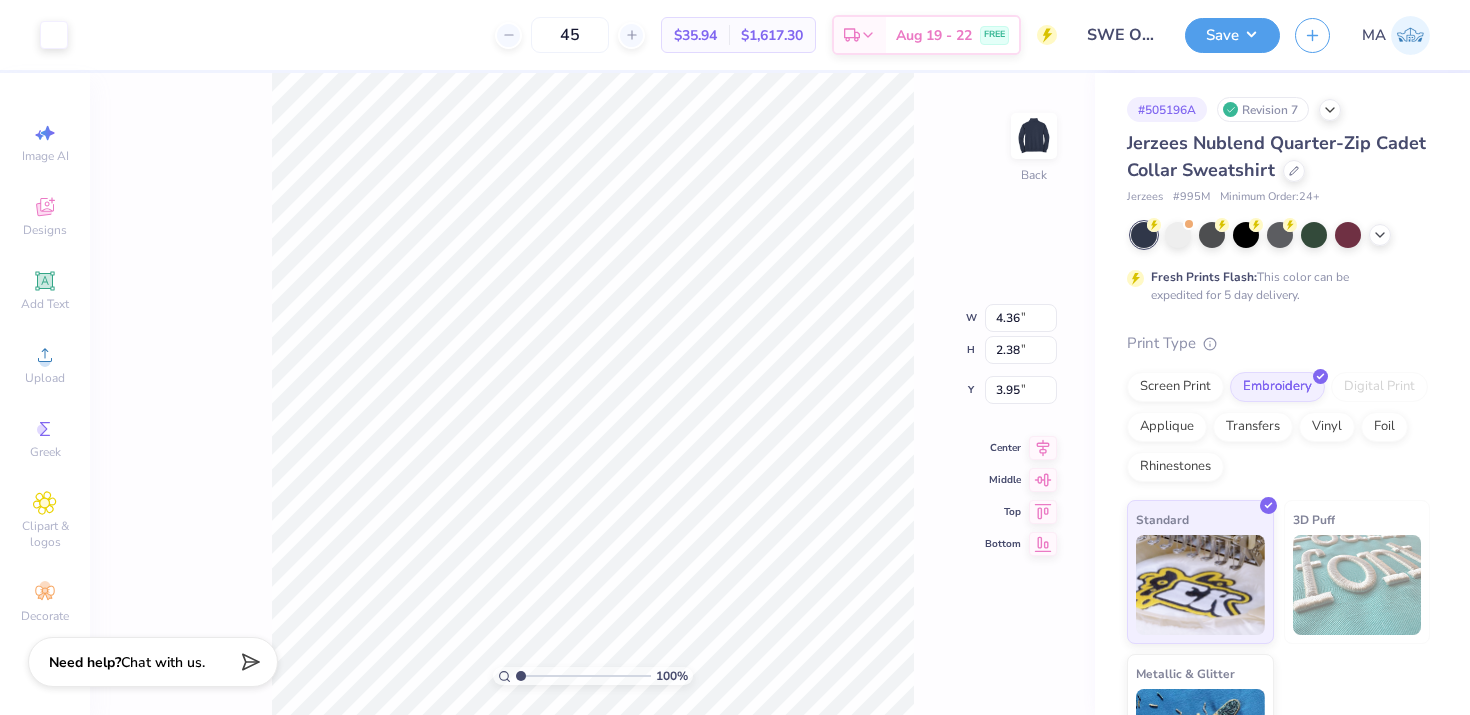 type on "4.02" 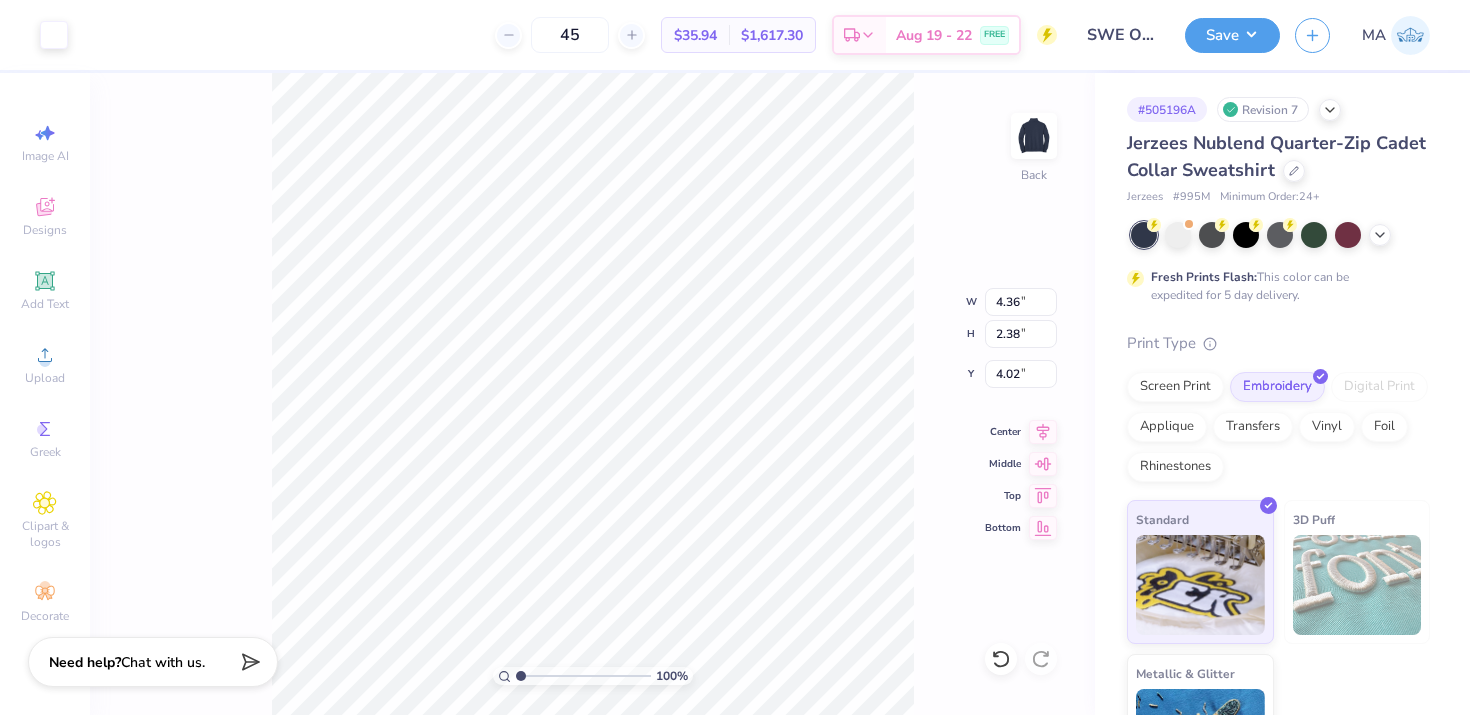 type on "4.74" 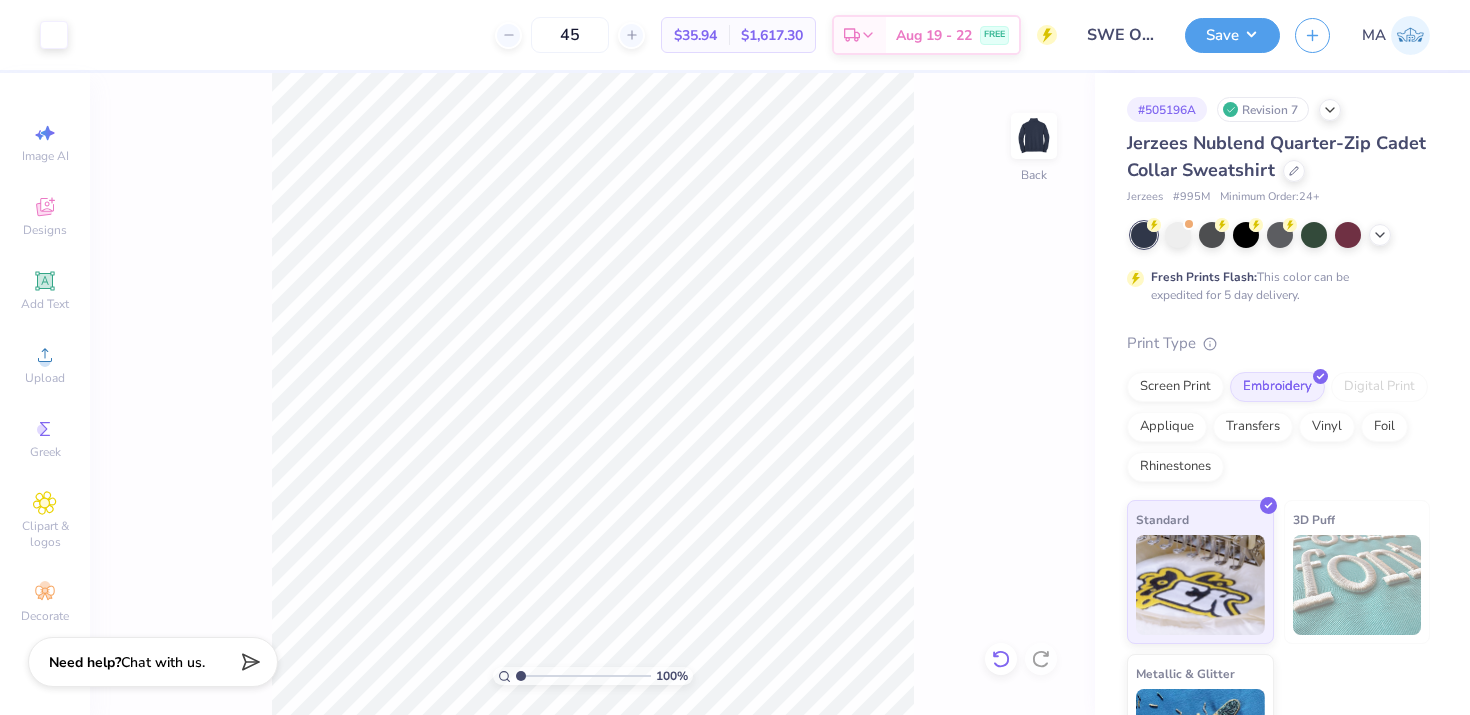 click 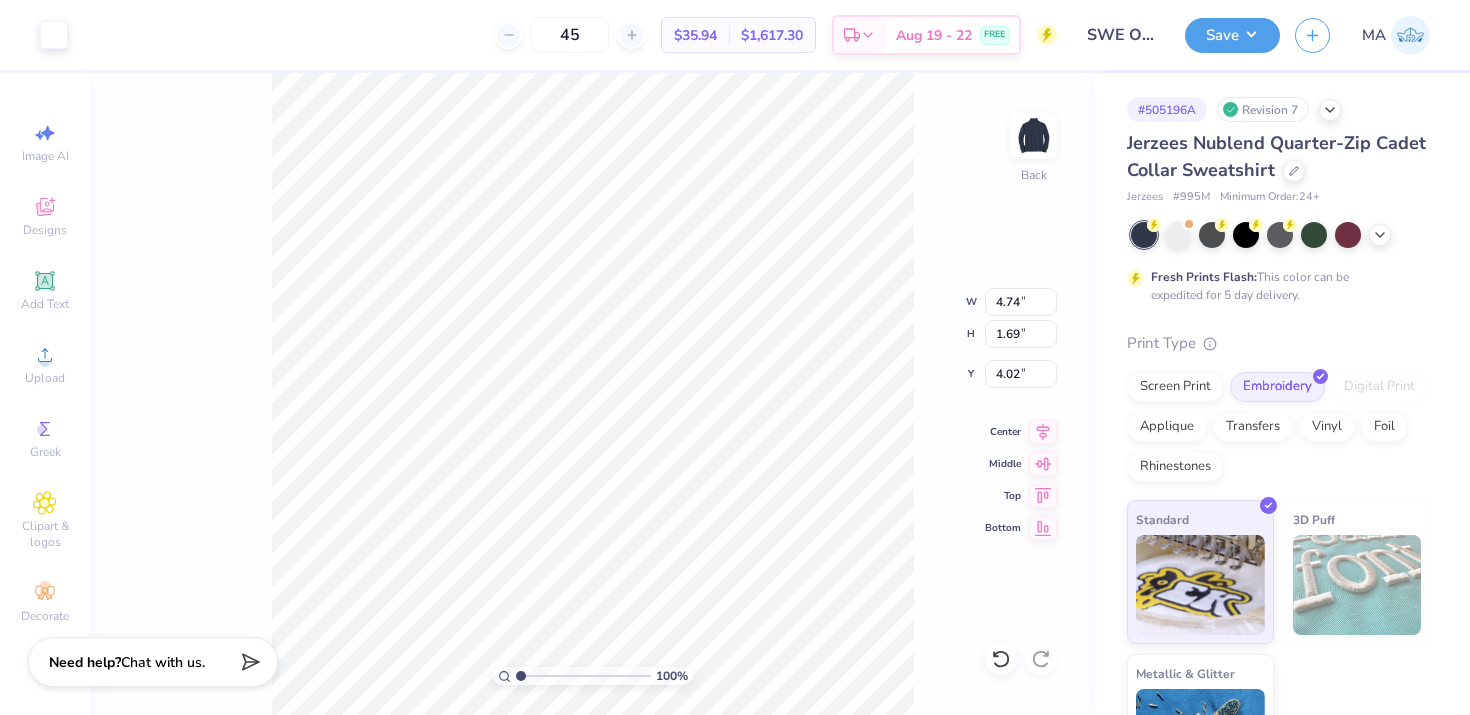 type on "4.80" 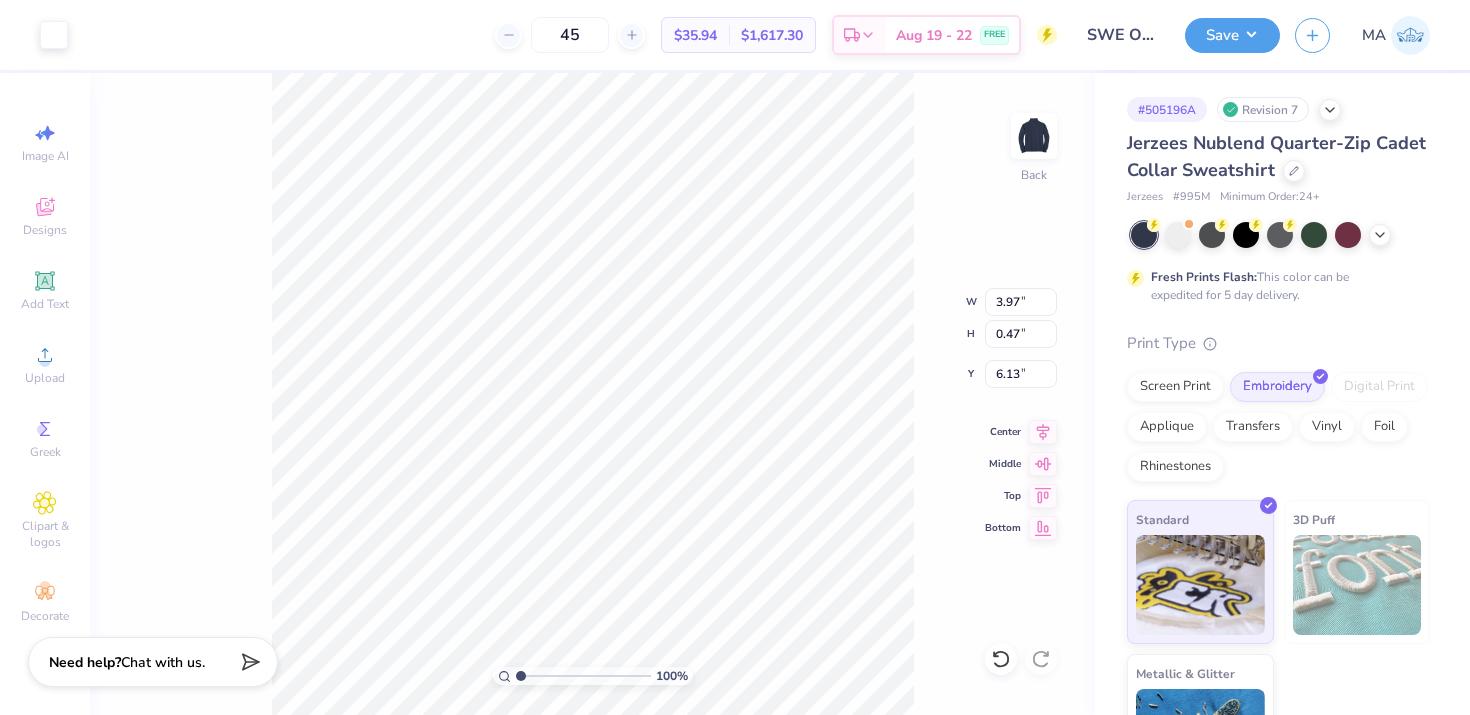 type on "6.19" 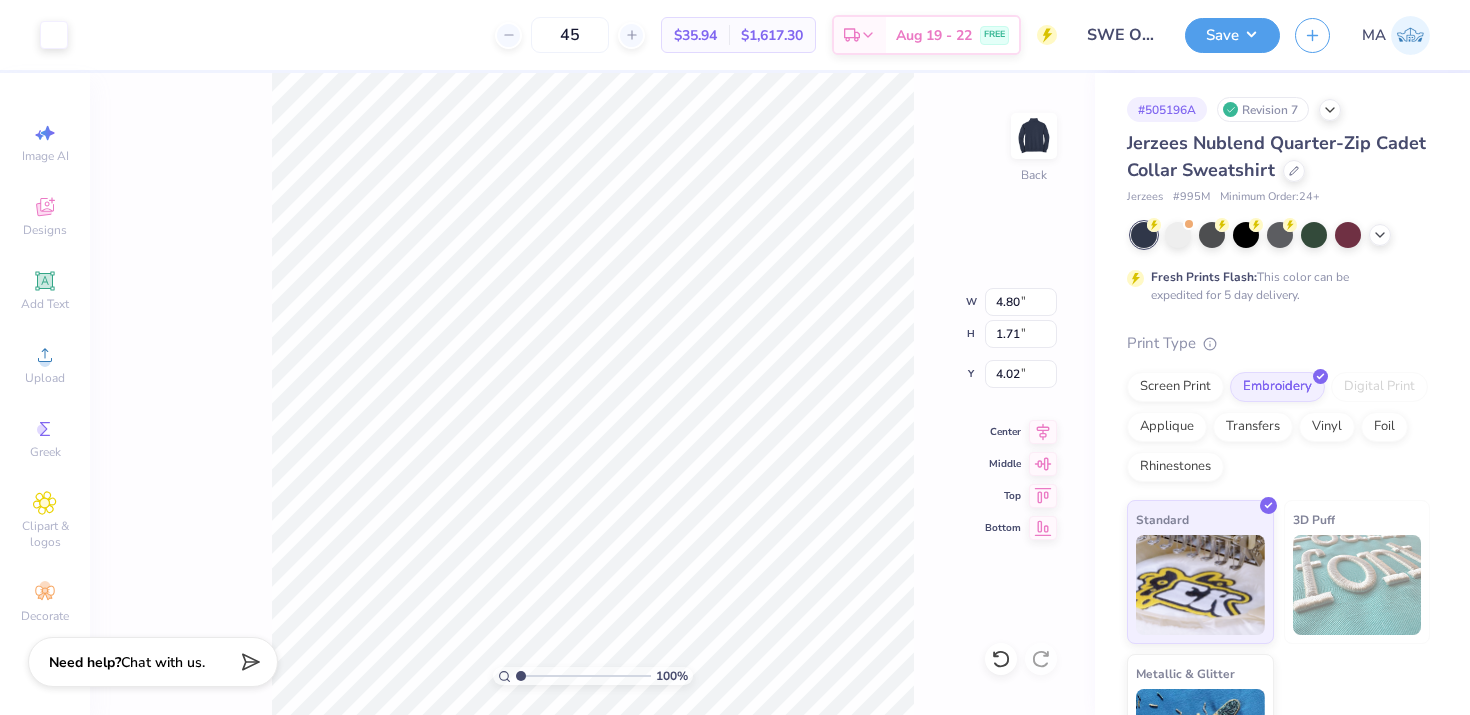 type on "4.06" 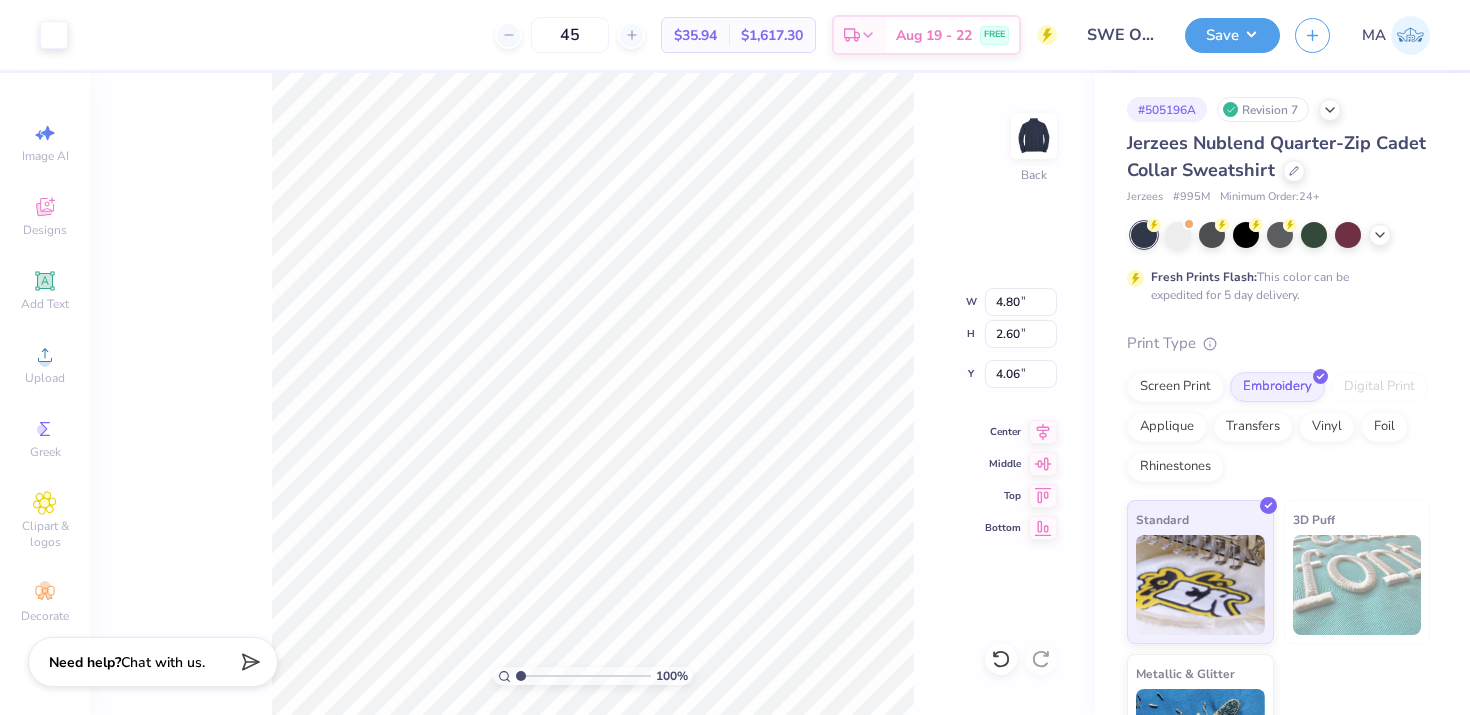 type on "3.82" 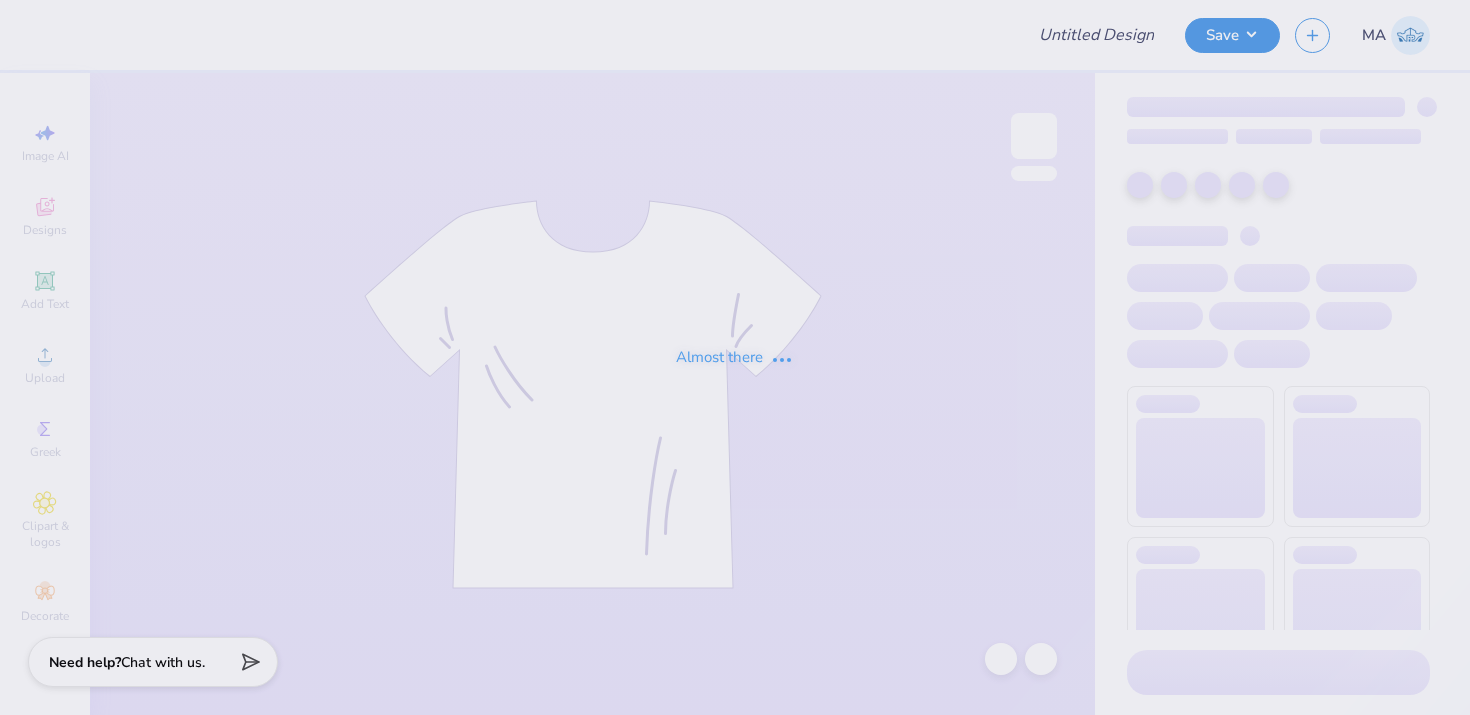 scroll, scrollTop: 0, scrollLeft: 0, axis: both 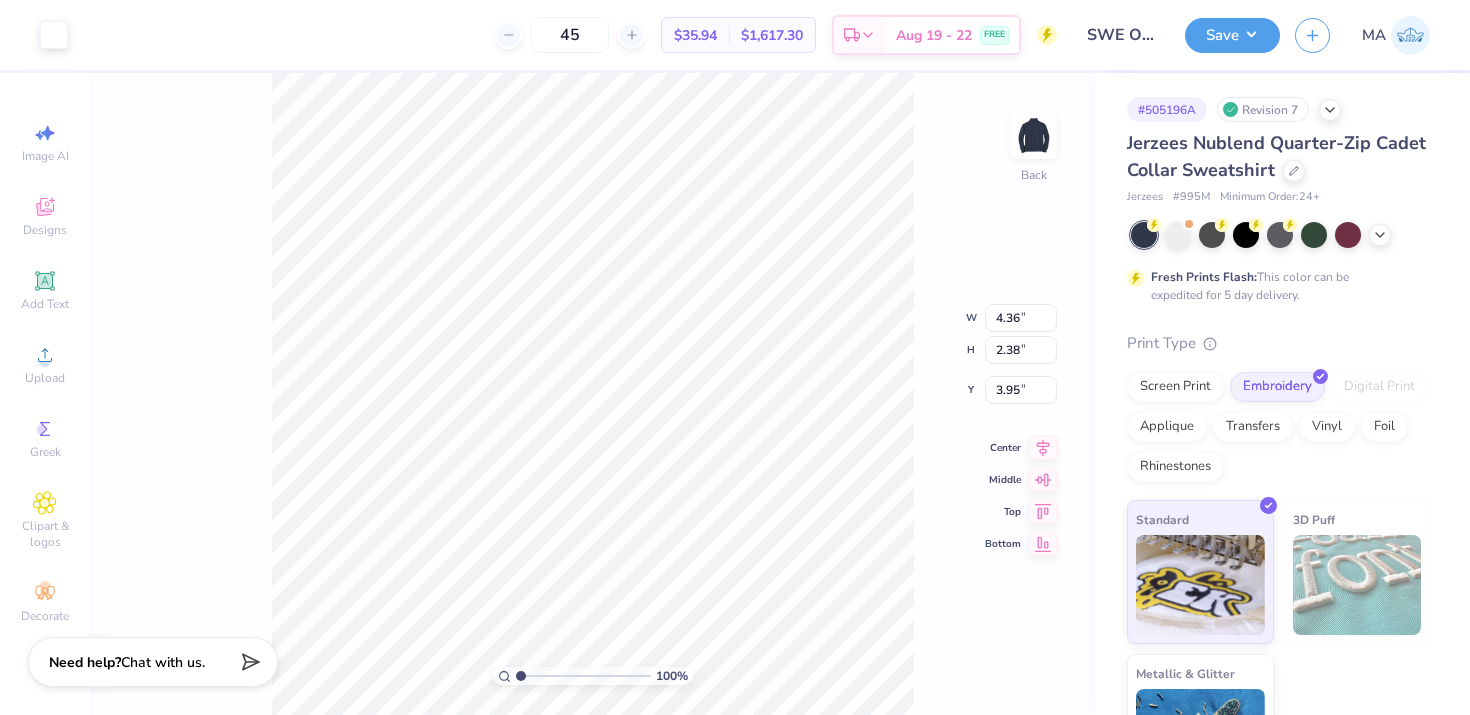 type on "4.78" 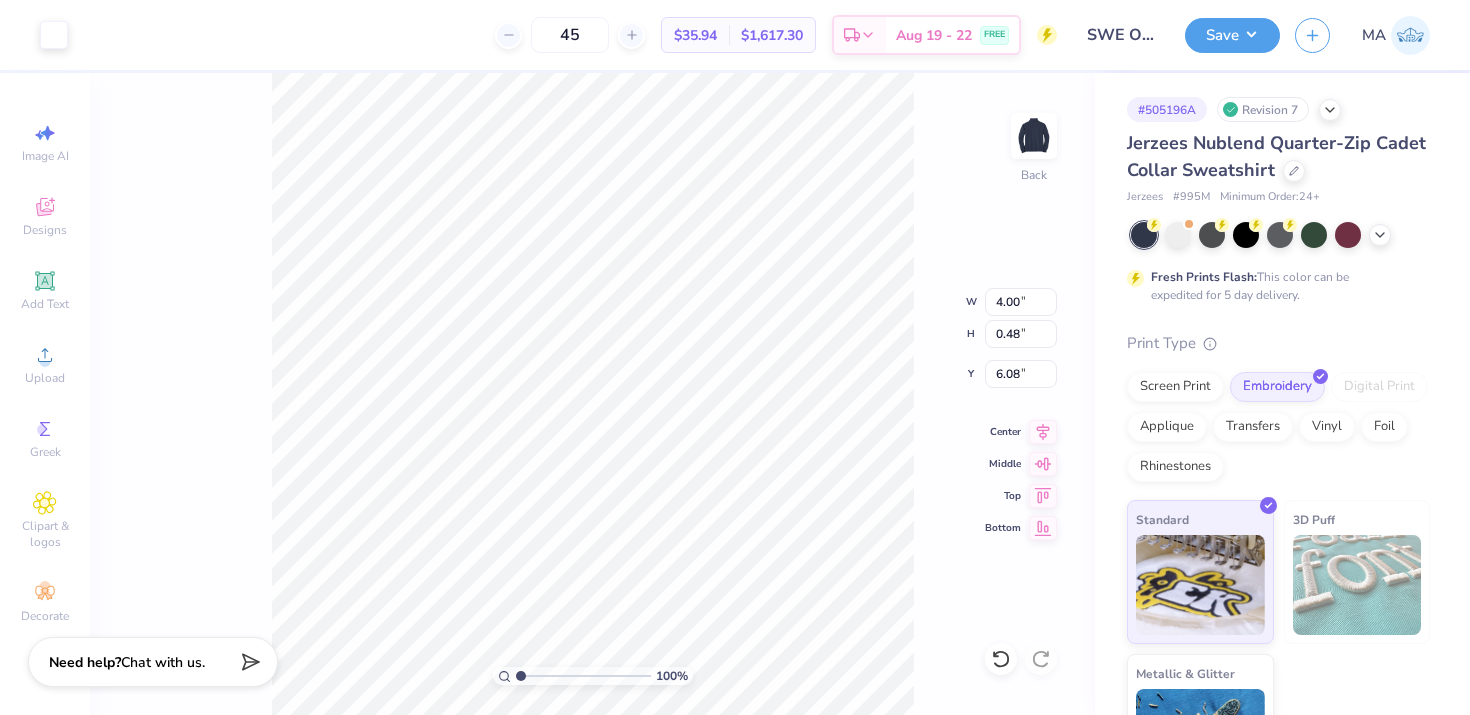 type on "6.09" 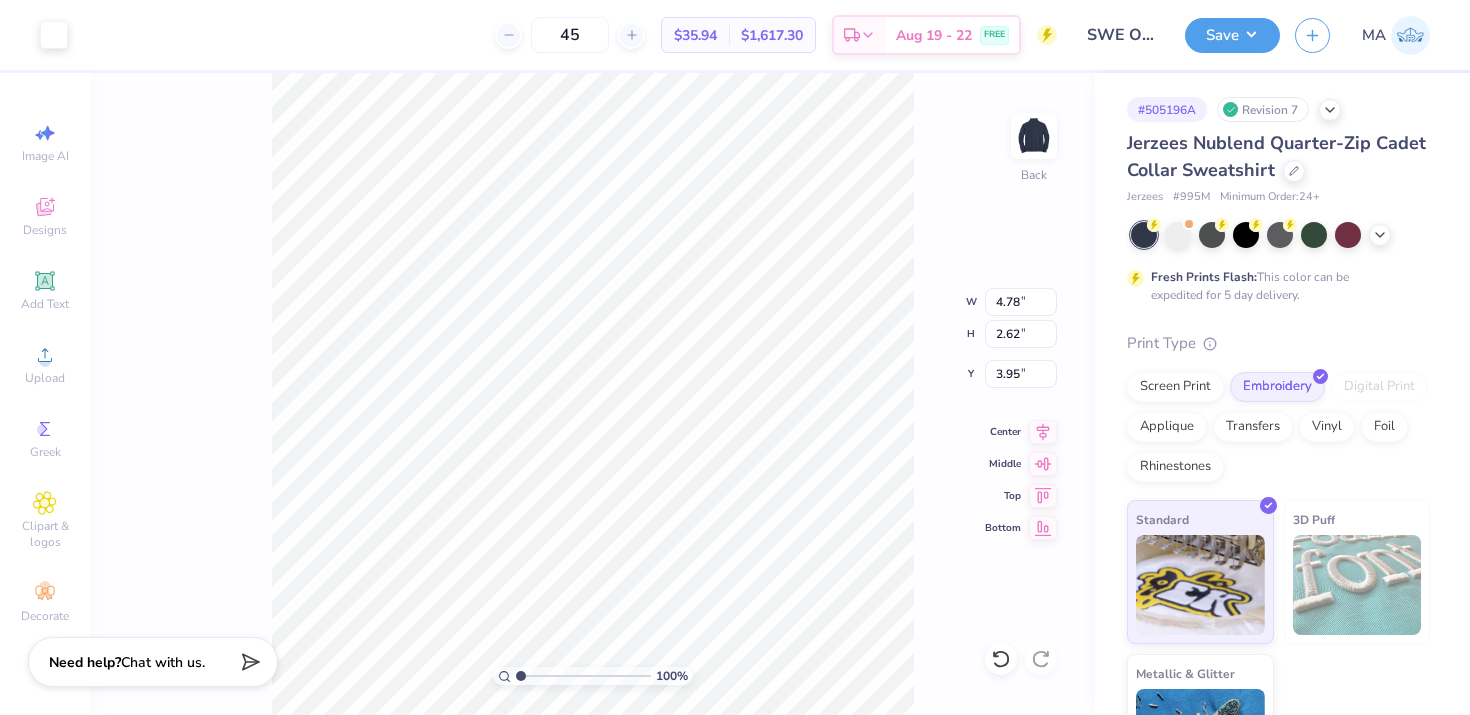 type on "3.78" 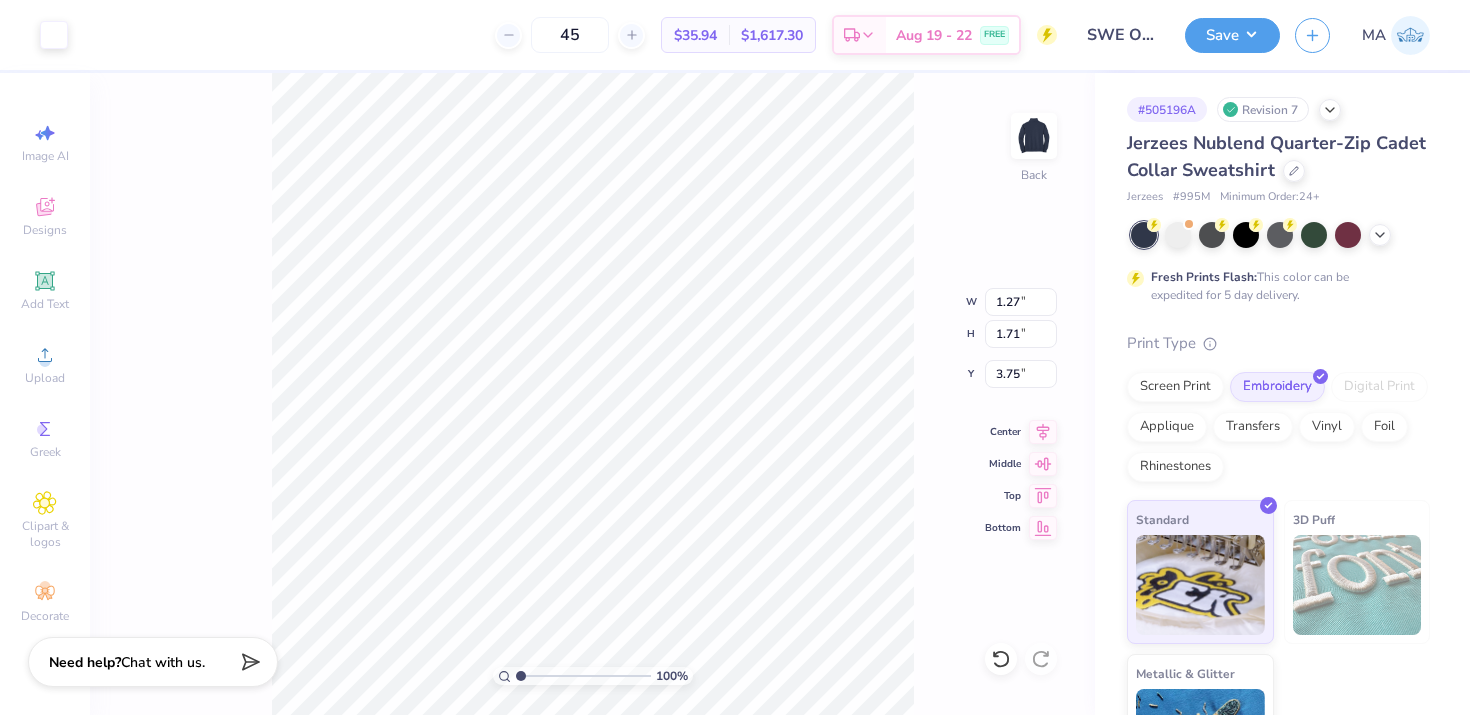 click on "100  % Back W 1.27 1.27 " H 1.71 1.71 " Y 3.75 3.75 " Center Middle Top Bottom" at bounding box center [592, 394] 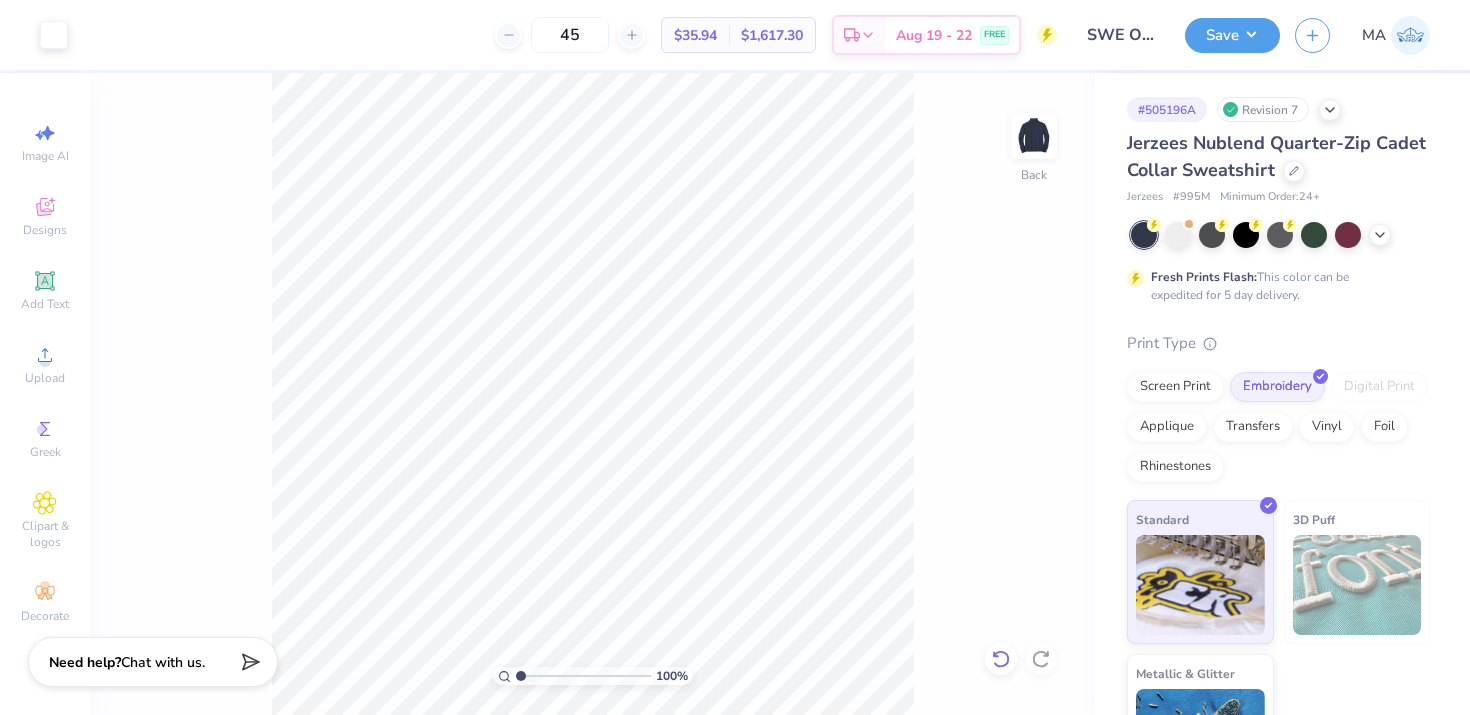 click 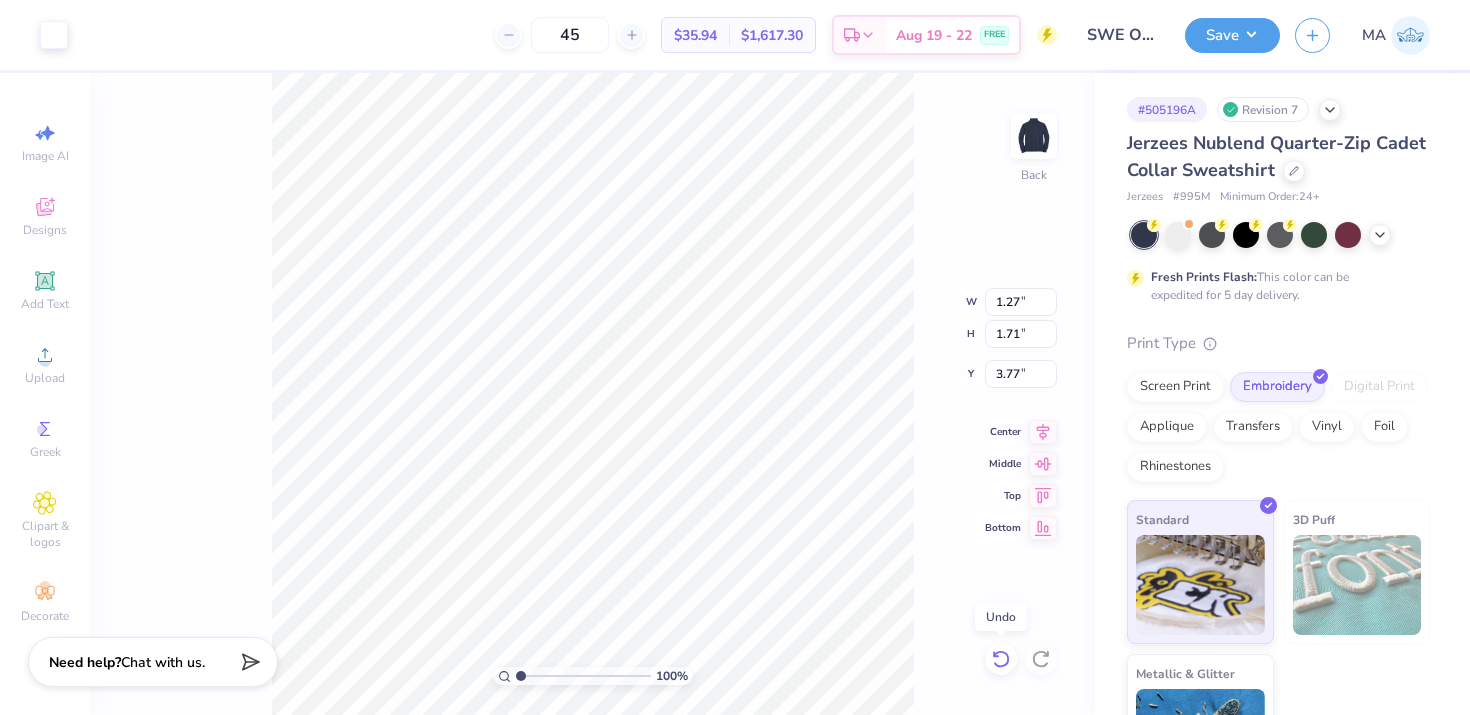 click 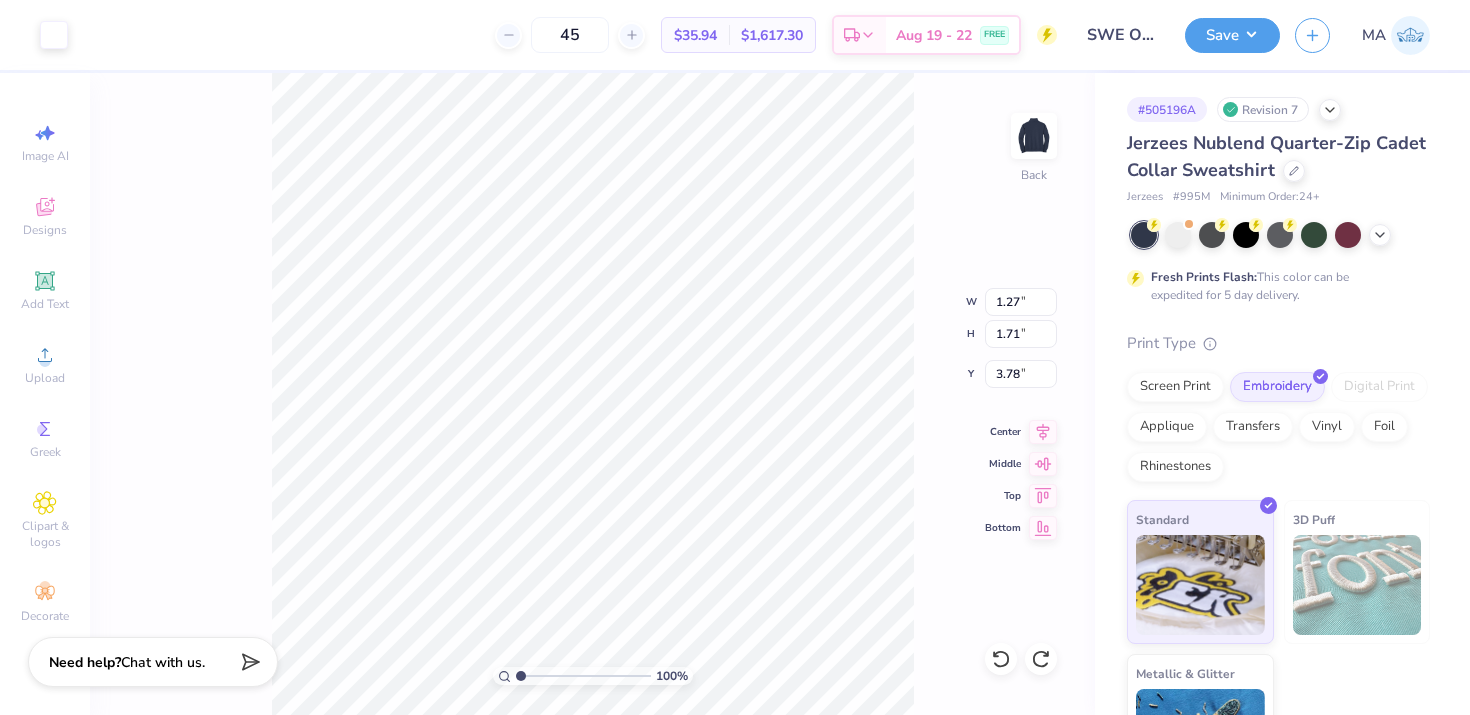 type on "3.77" 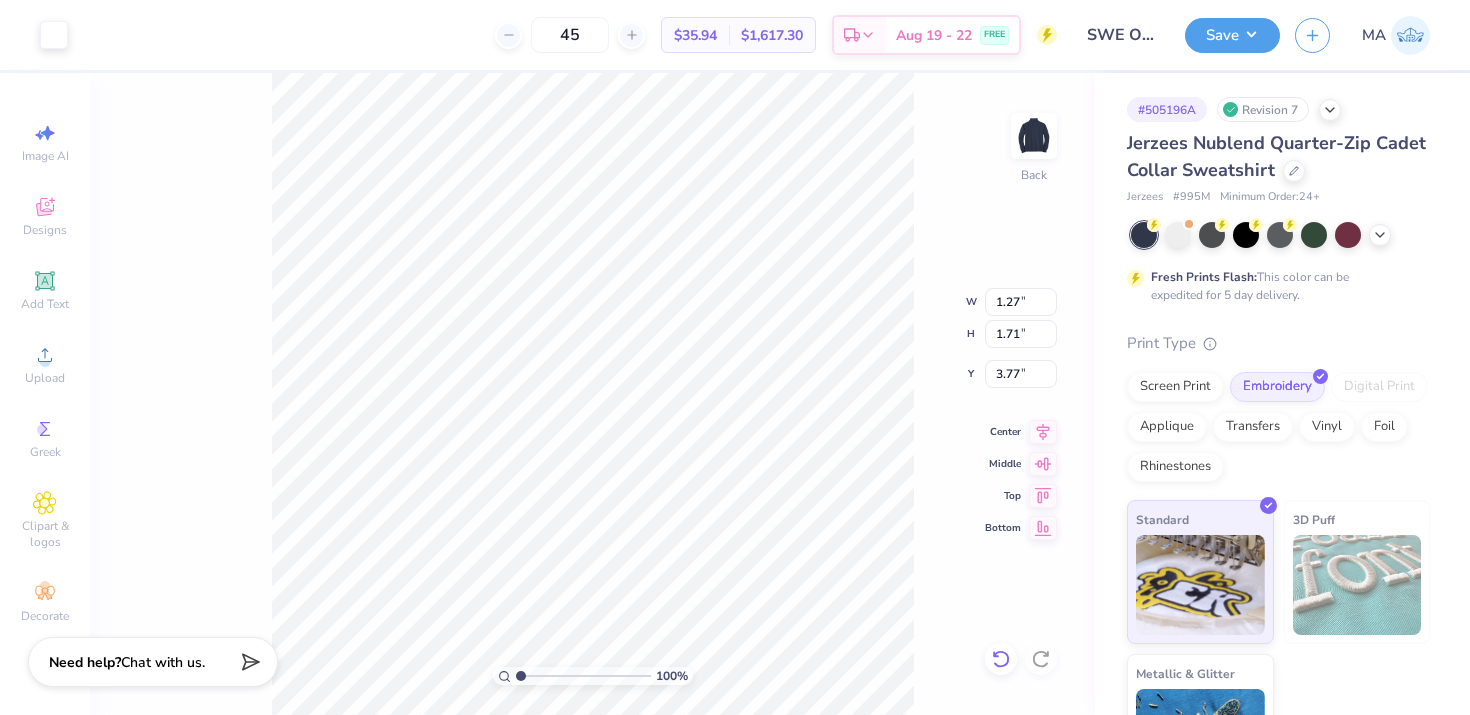 click 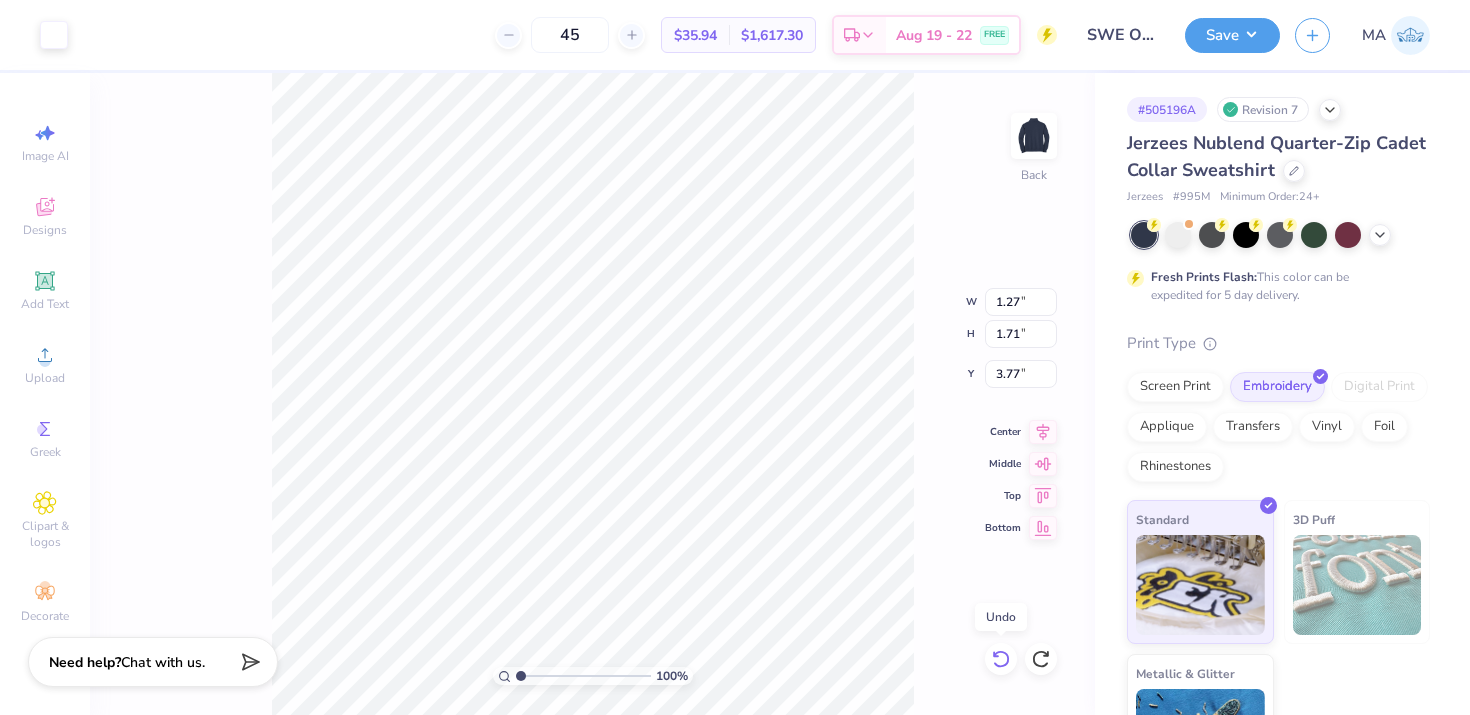 click 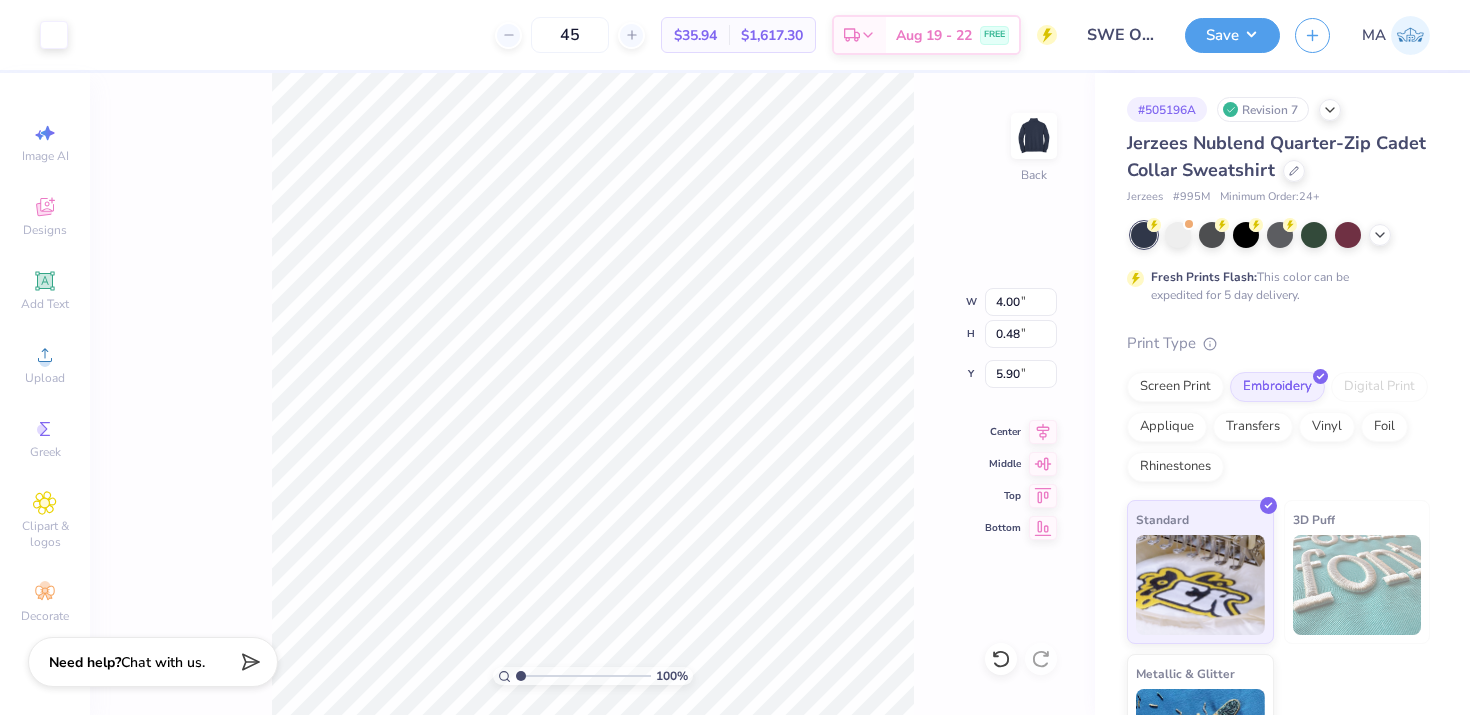 type on "5.93" 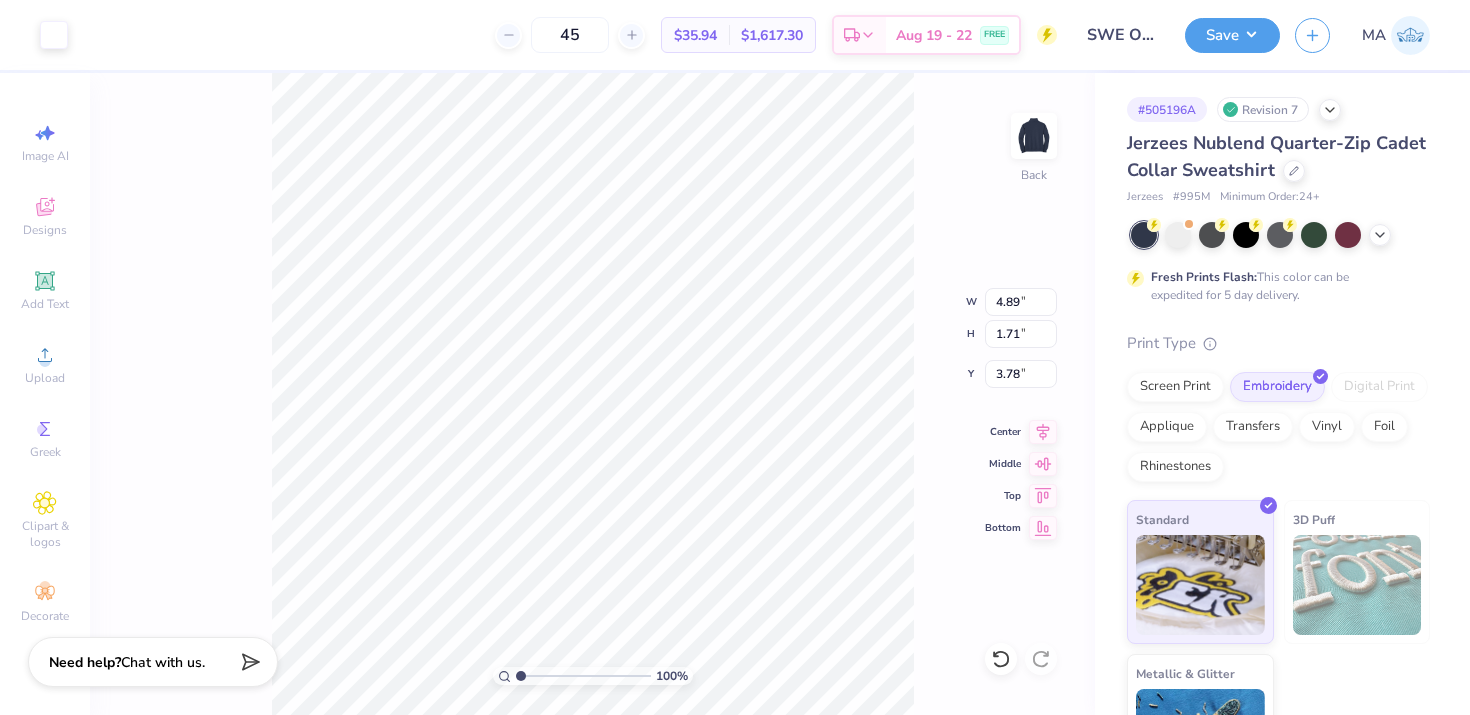 type on "3.70" 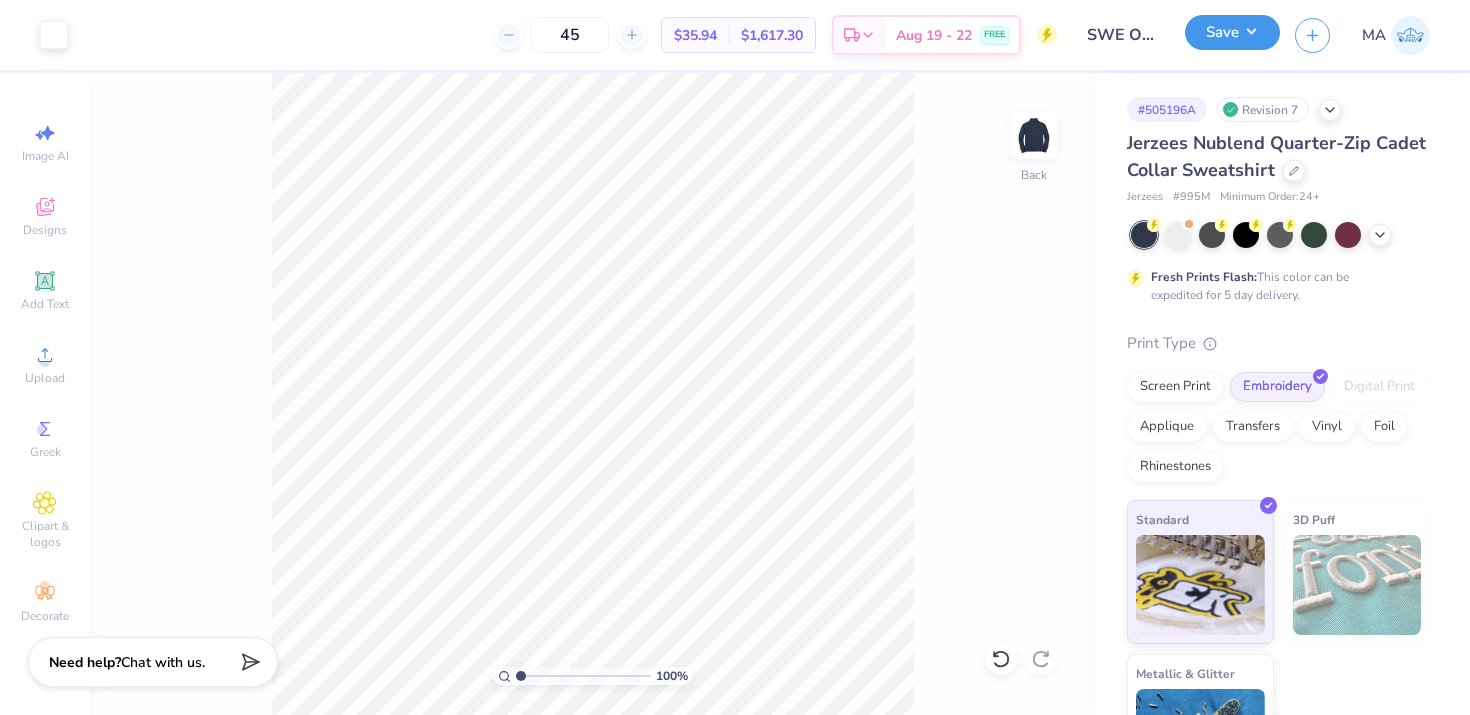 click on "Save" at bounding box center (1232, 32) 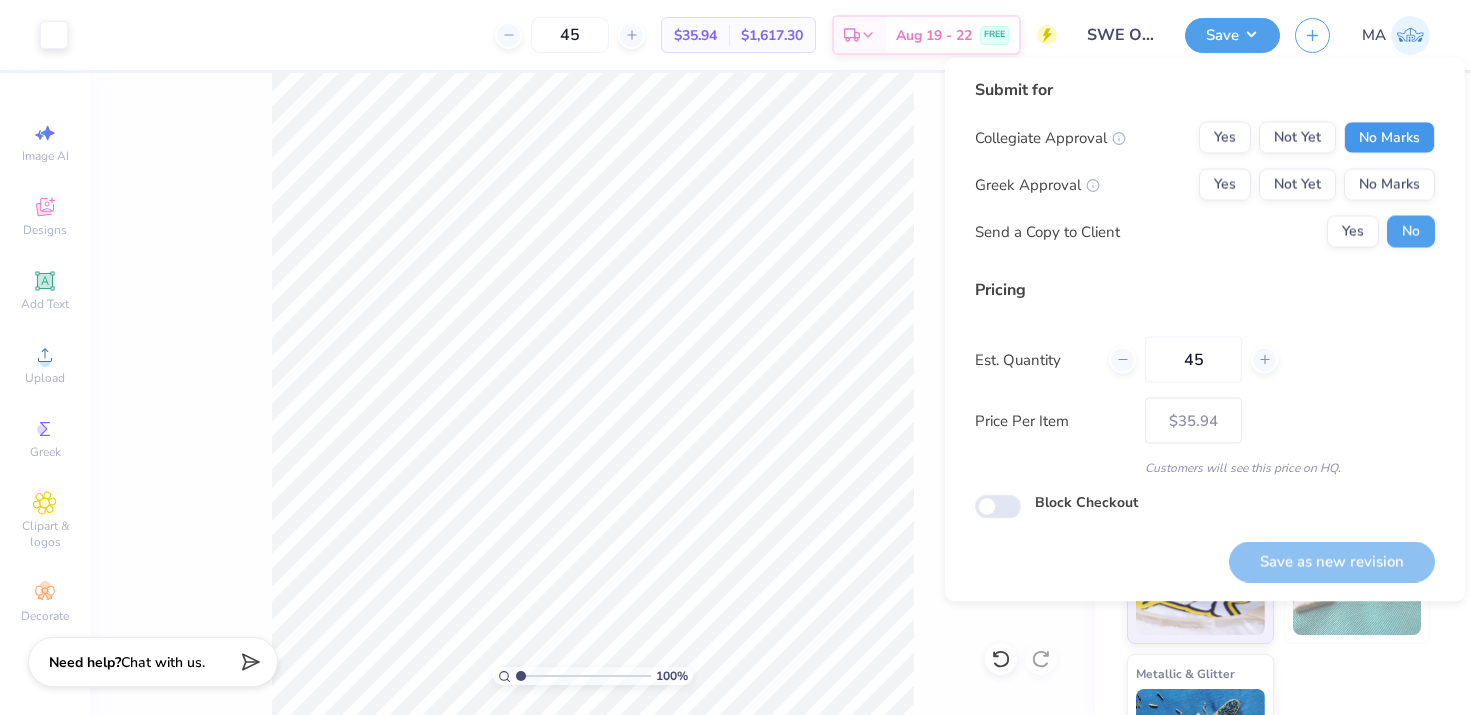 click on "No Marks" at bounding box center [1389, 138] 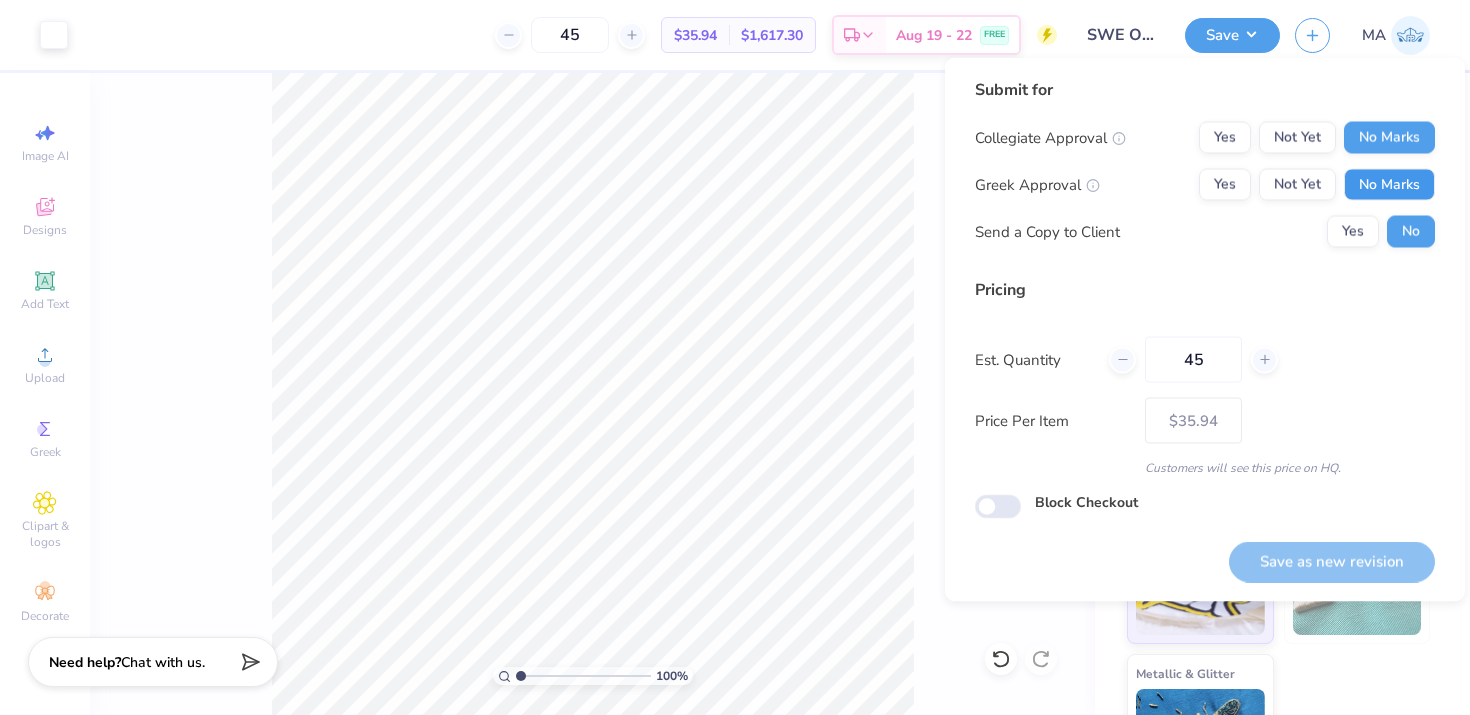 click on "No Marks" at bounding box center (1389, 185) 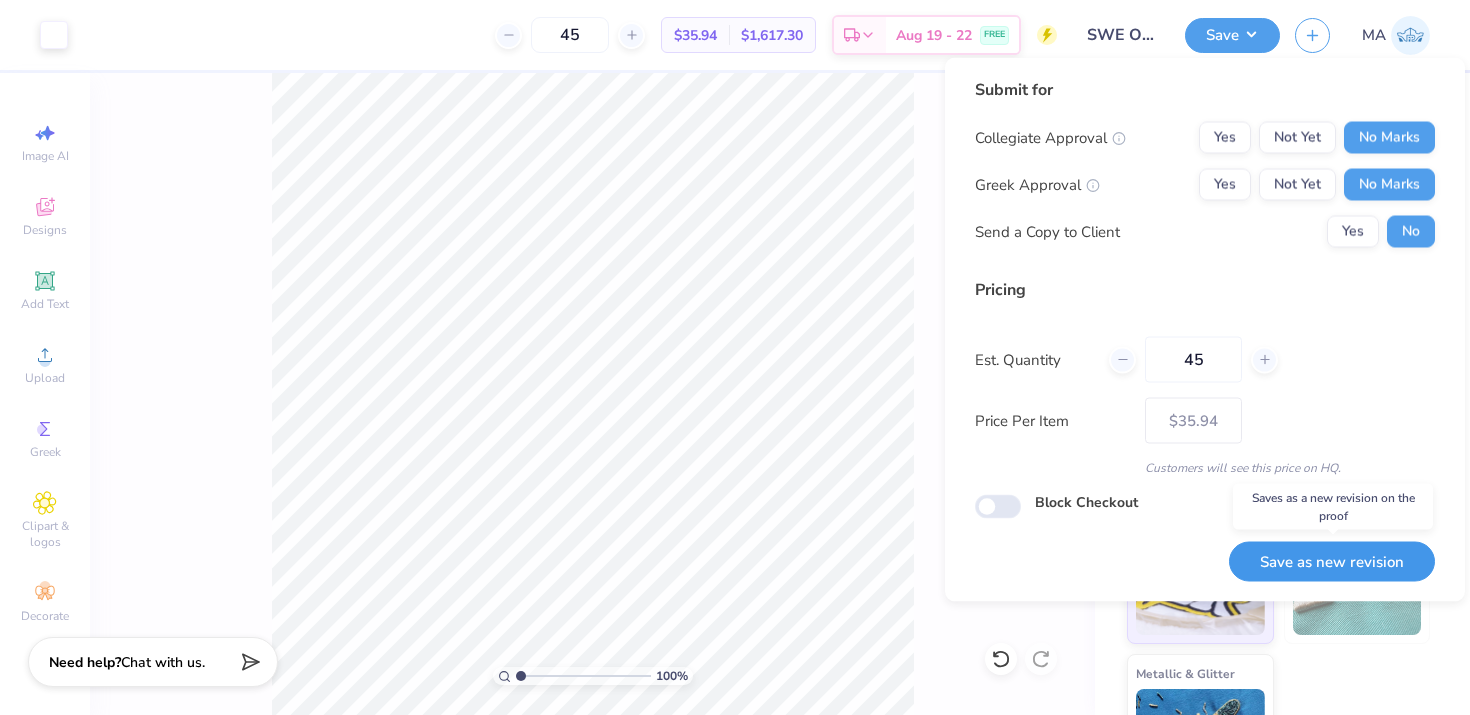 click on "Save as new revision" at bounding box center [1332, 561] 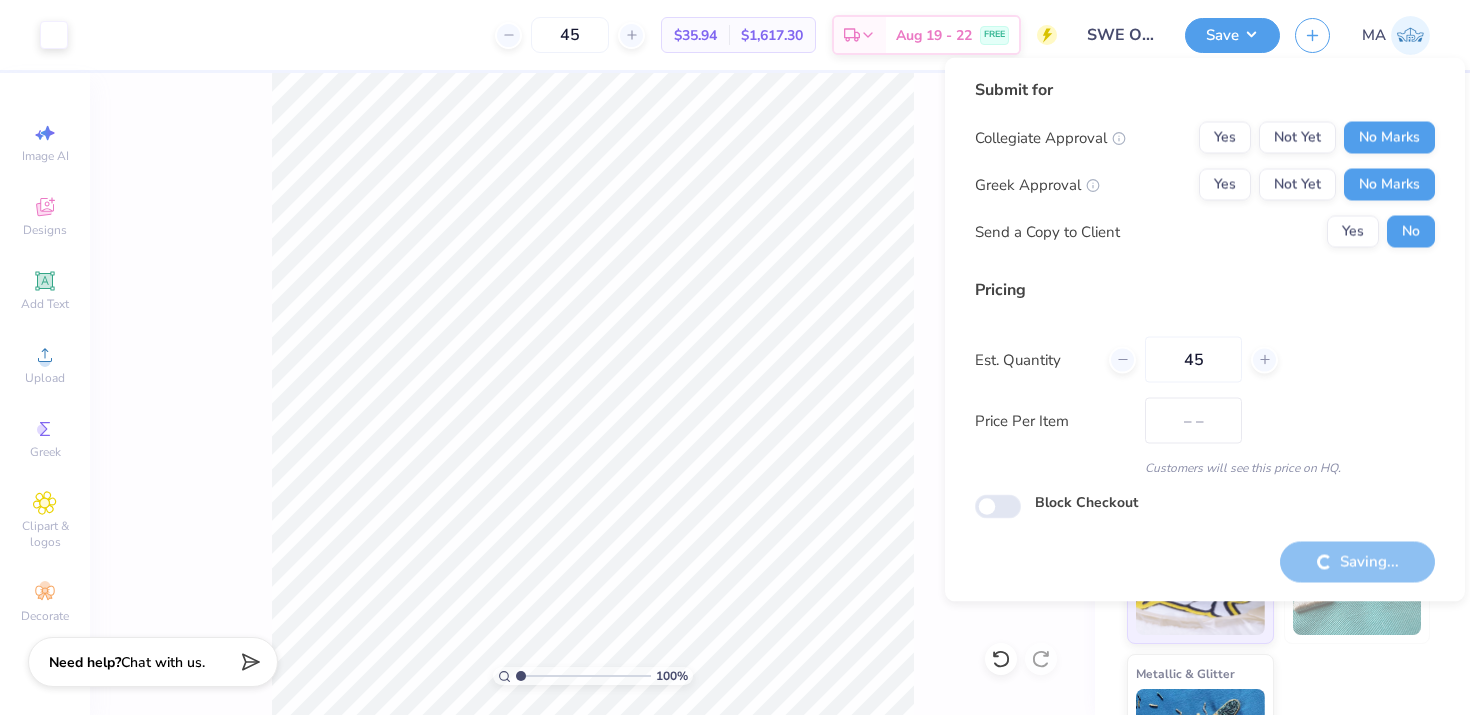 type on "$35.94" 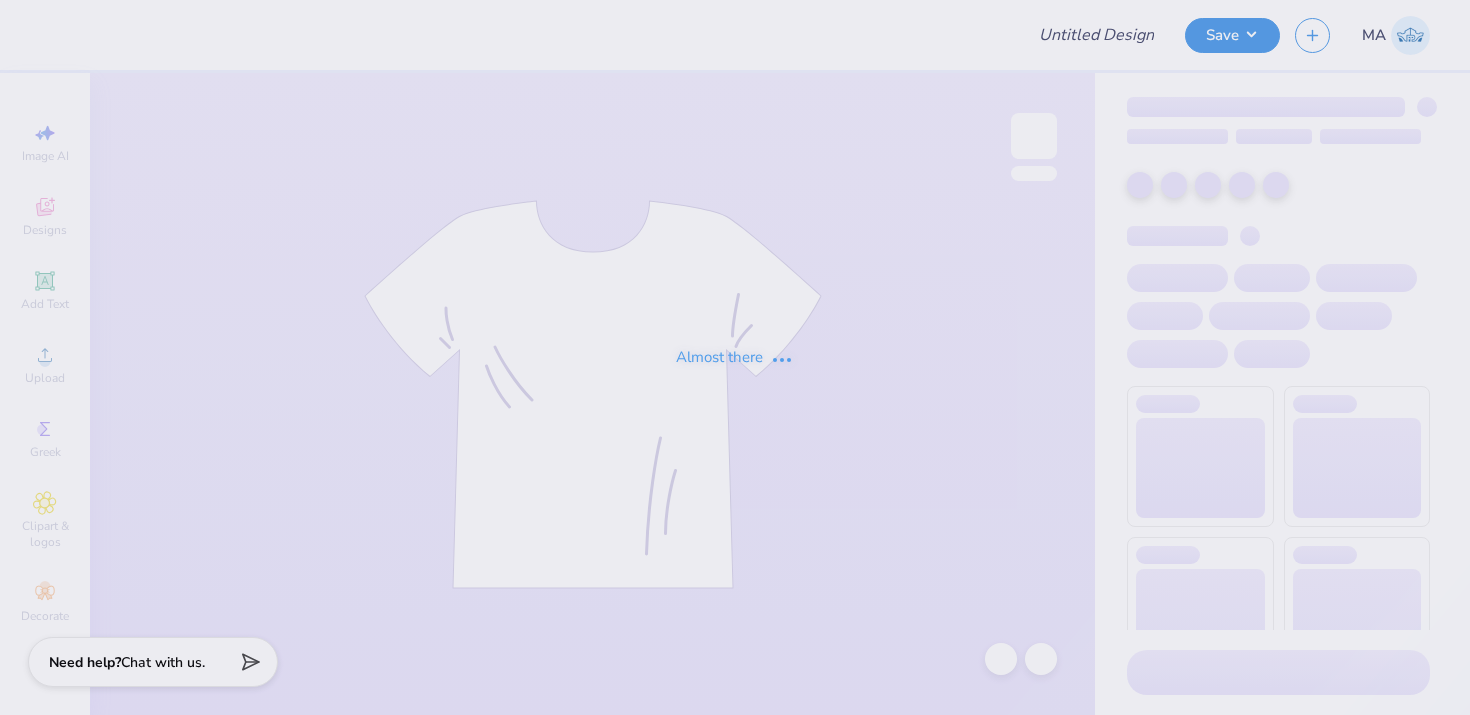 scroll, scrollTop: 0, scrollLeft: 0, axis: both 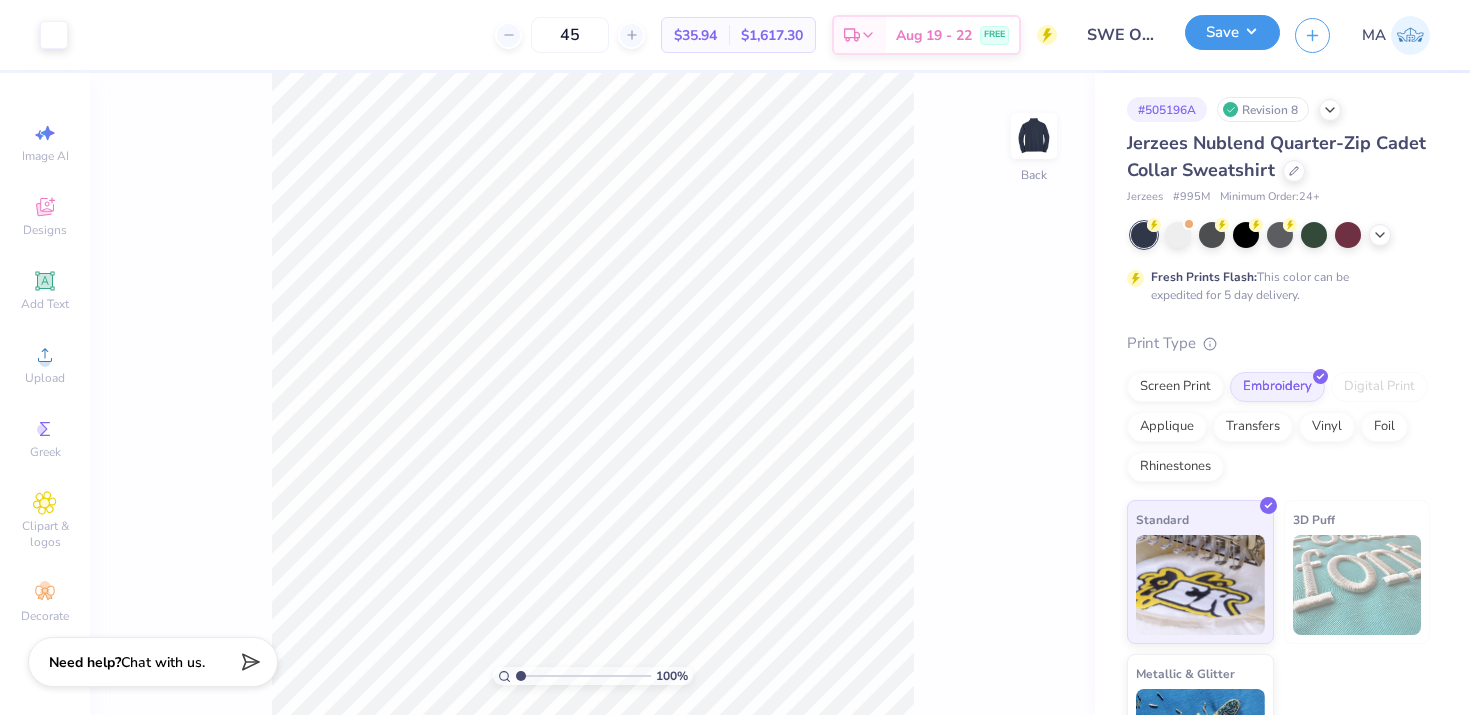 click on "Save" at bounding box center [1232, 32] 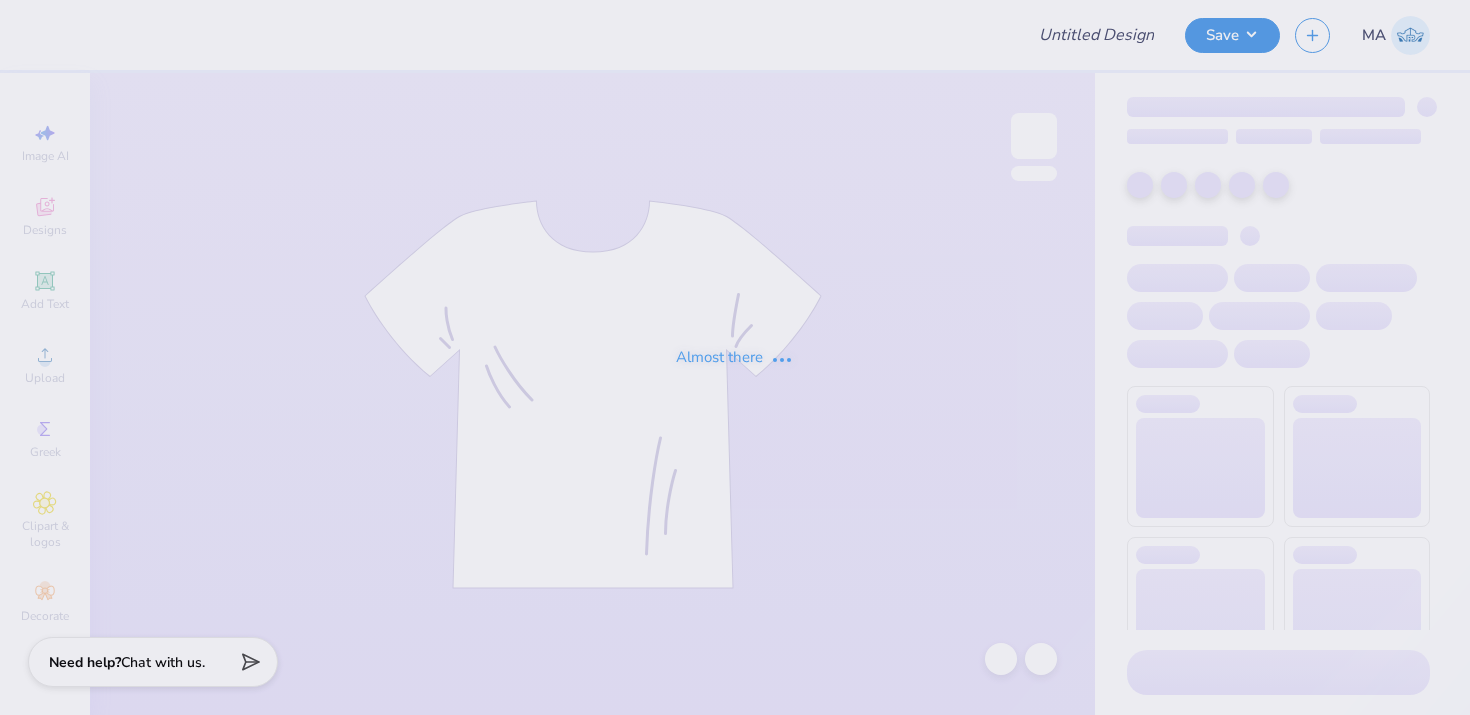 scroll, scrollTop: 0, scrollLeft: 0, axis: both 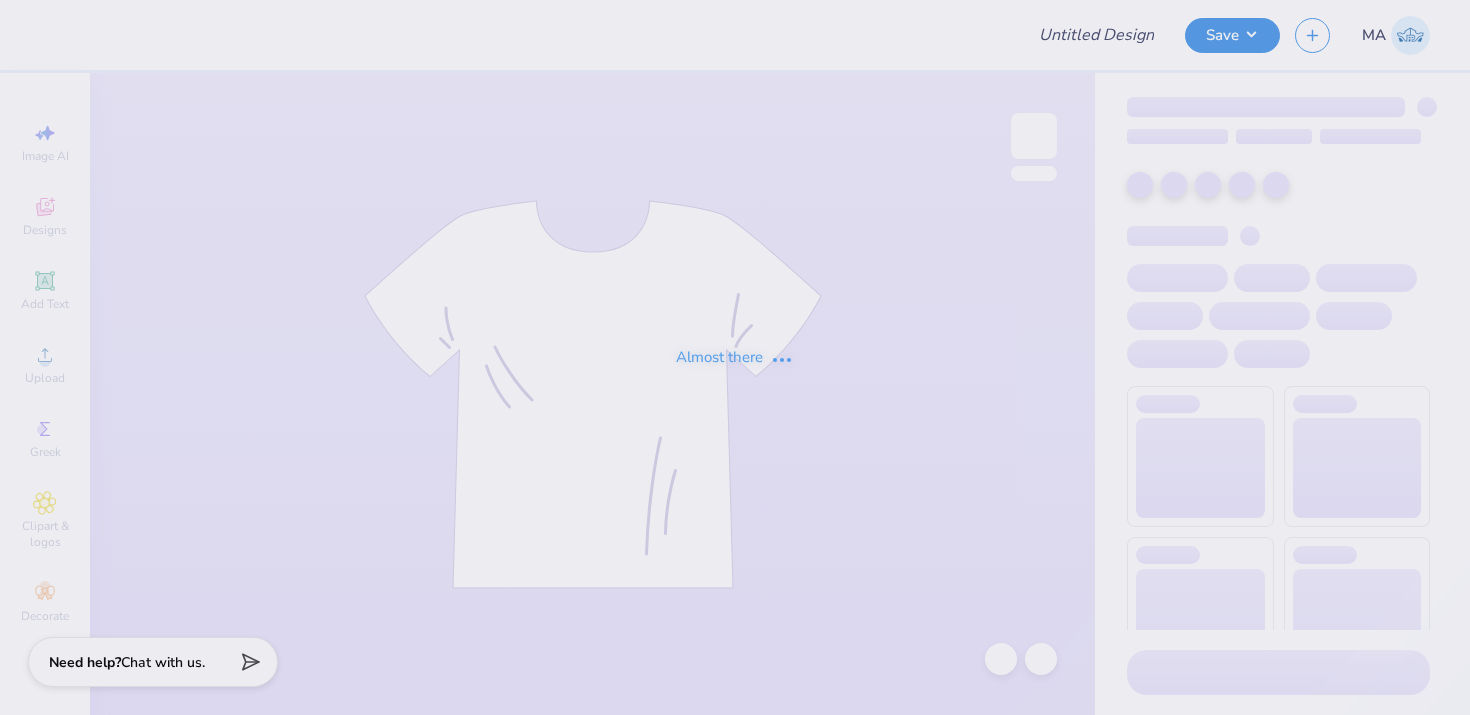 type on "SWE Officer" 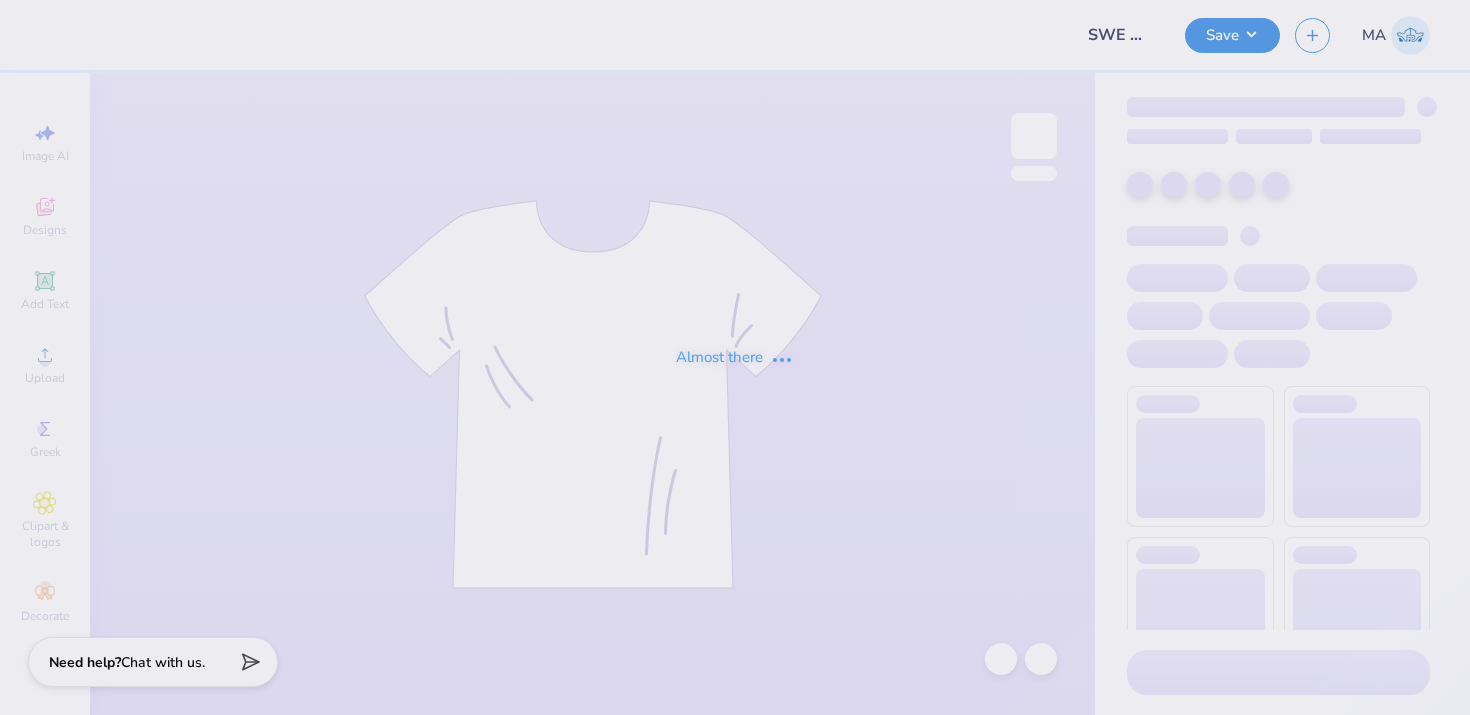 scroll, scrollTop: 0, scrollLeft: 0, axis: both 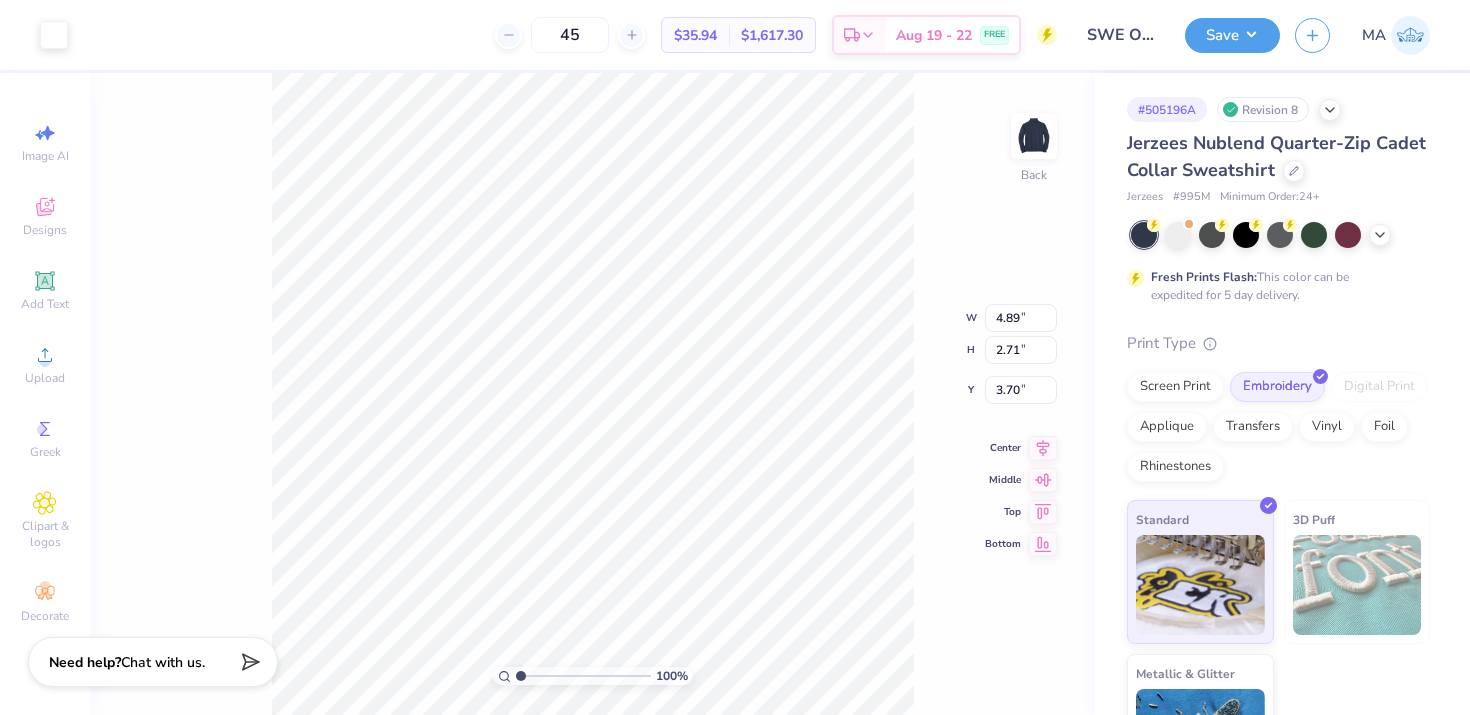 type on "4.87" 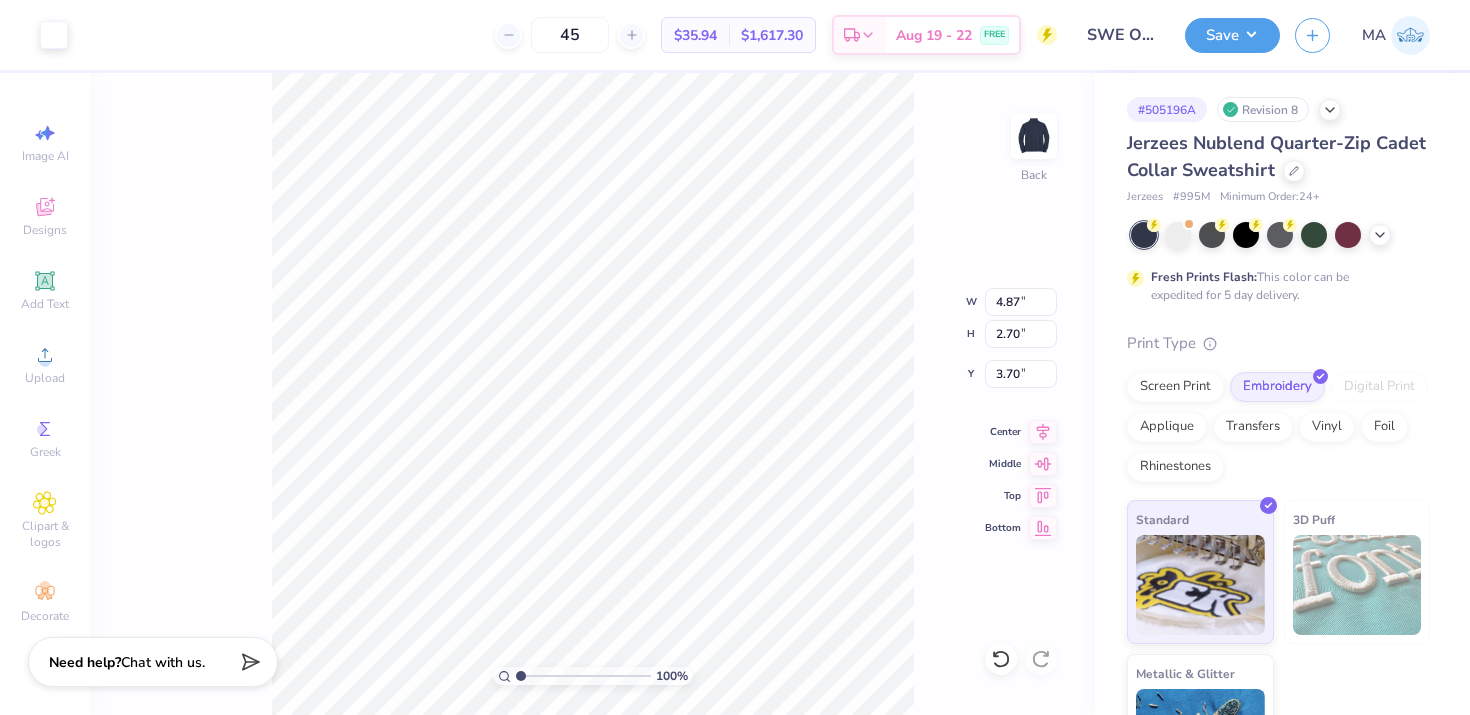 type on "3.74" 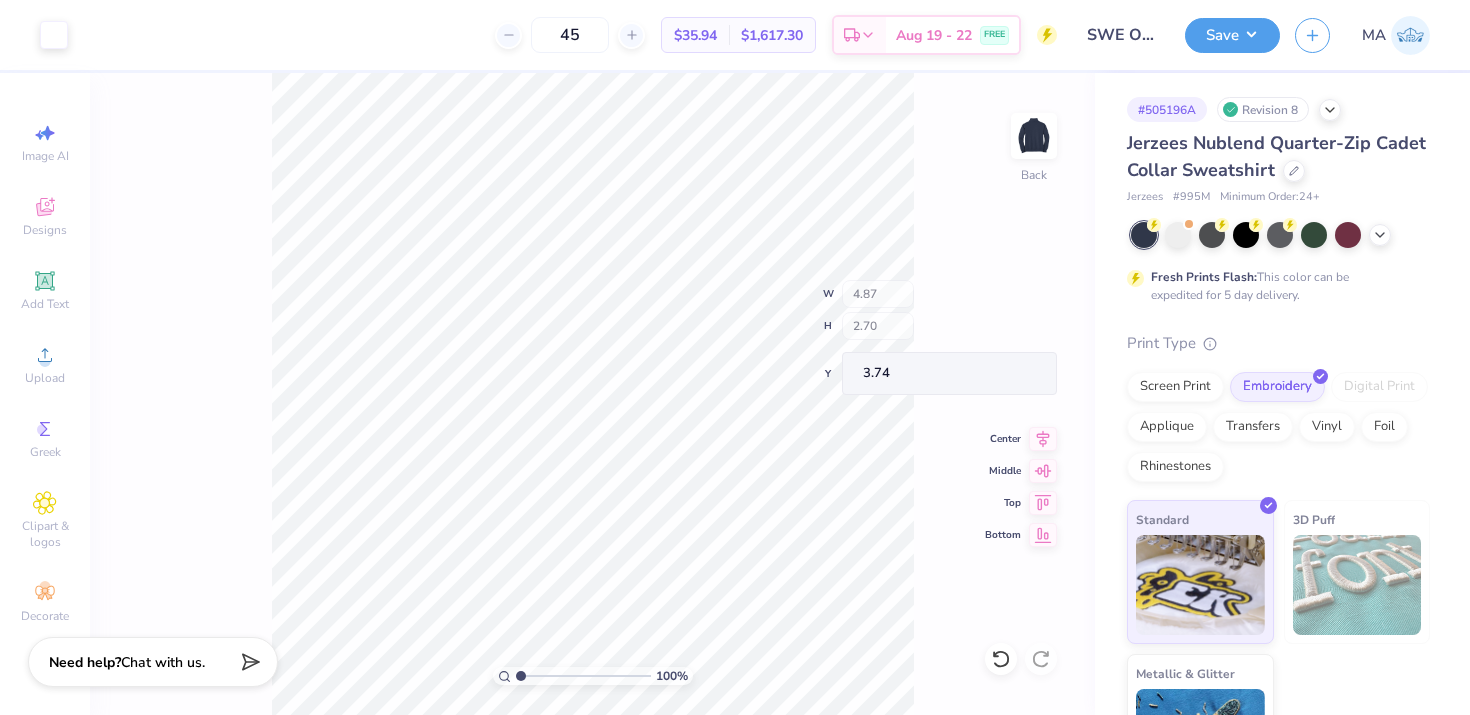 type on "0.33" 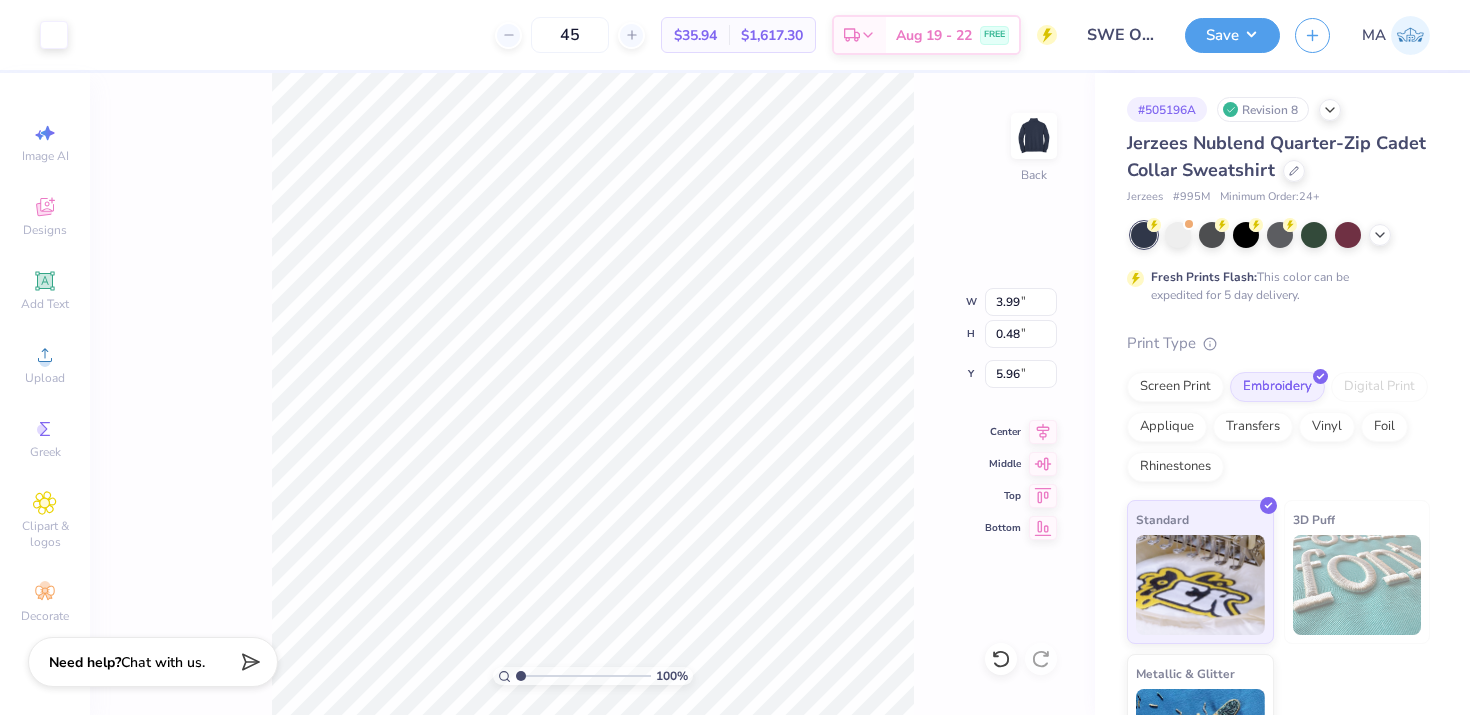 type on "6.05" 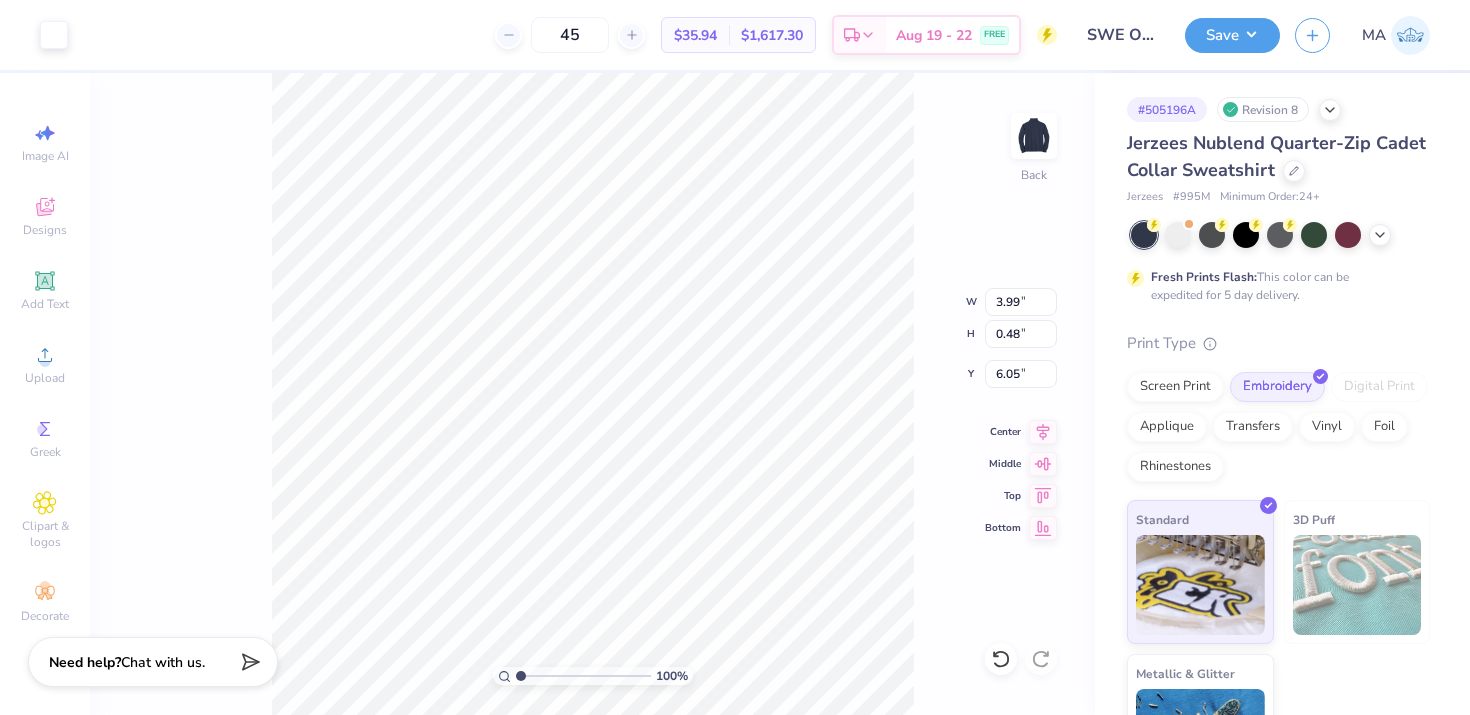 type on "5.97" 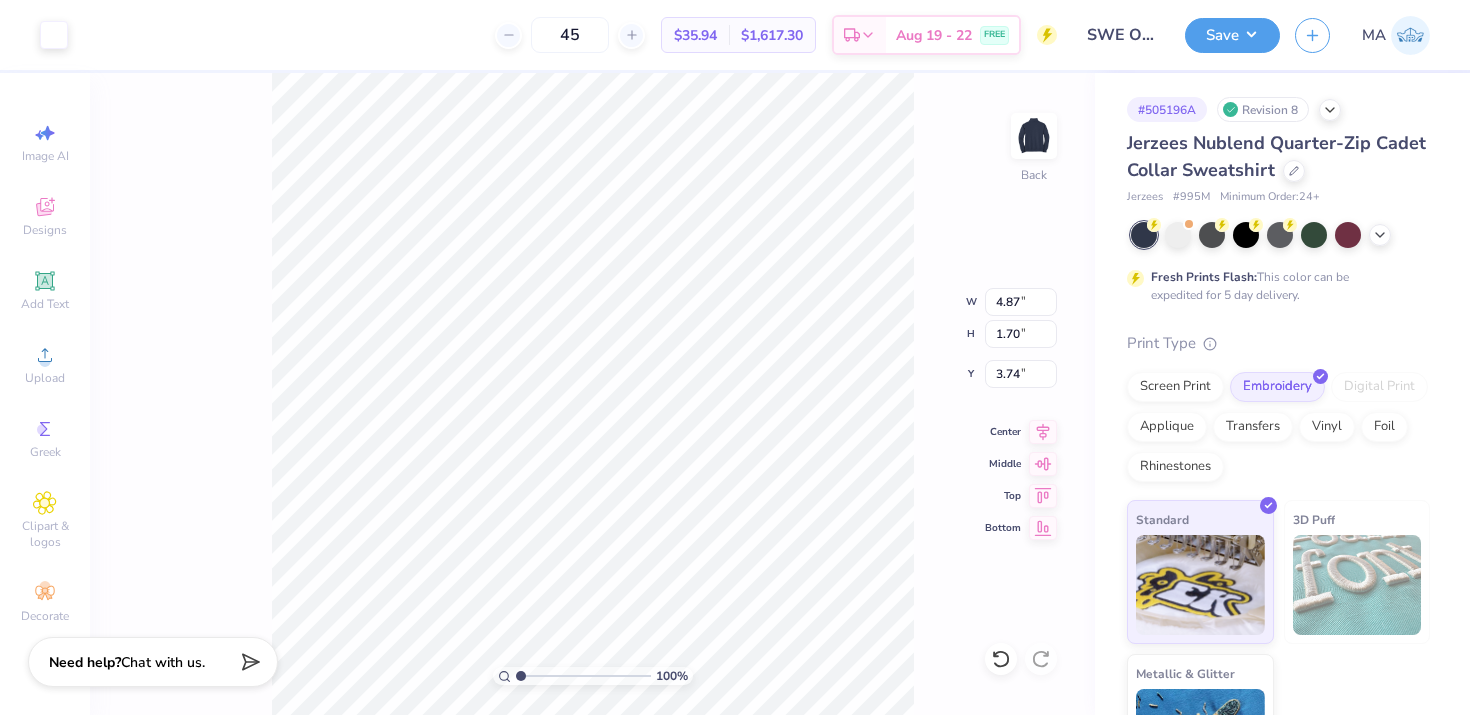 type on "3.82" 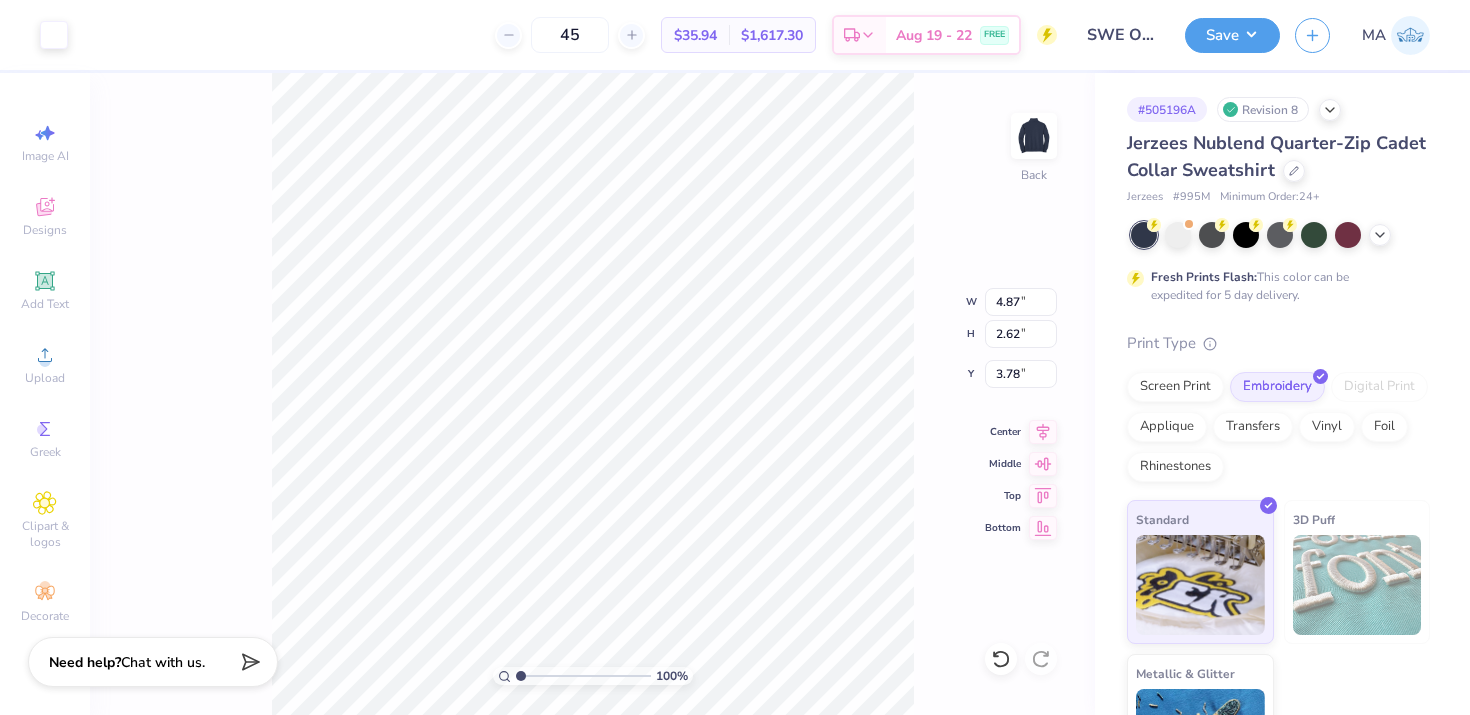 type on "3.78" 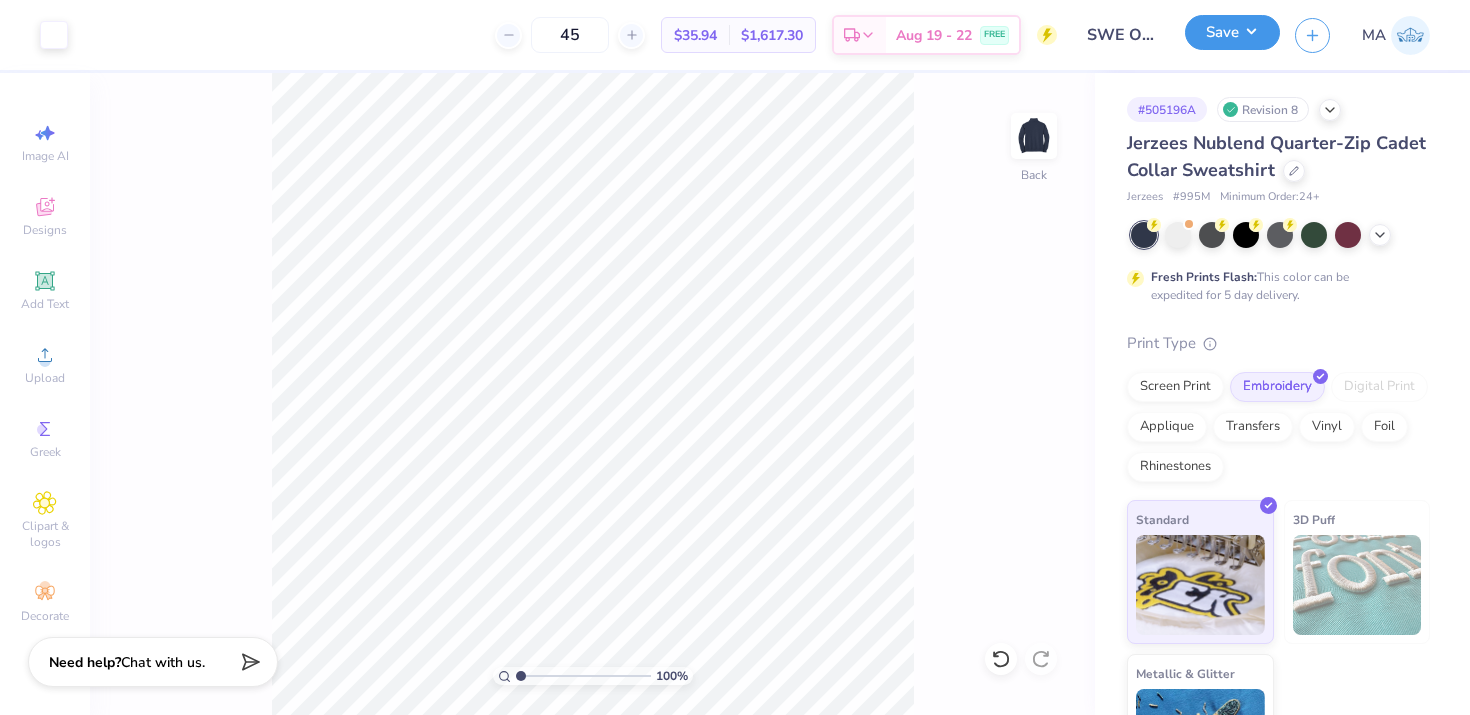 click on "Save" at bounding box center (1232, 32) 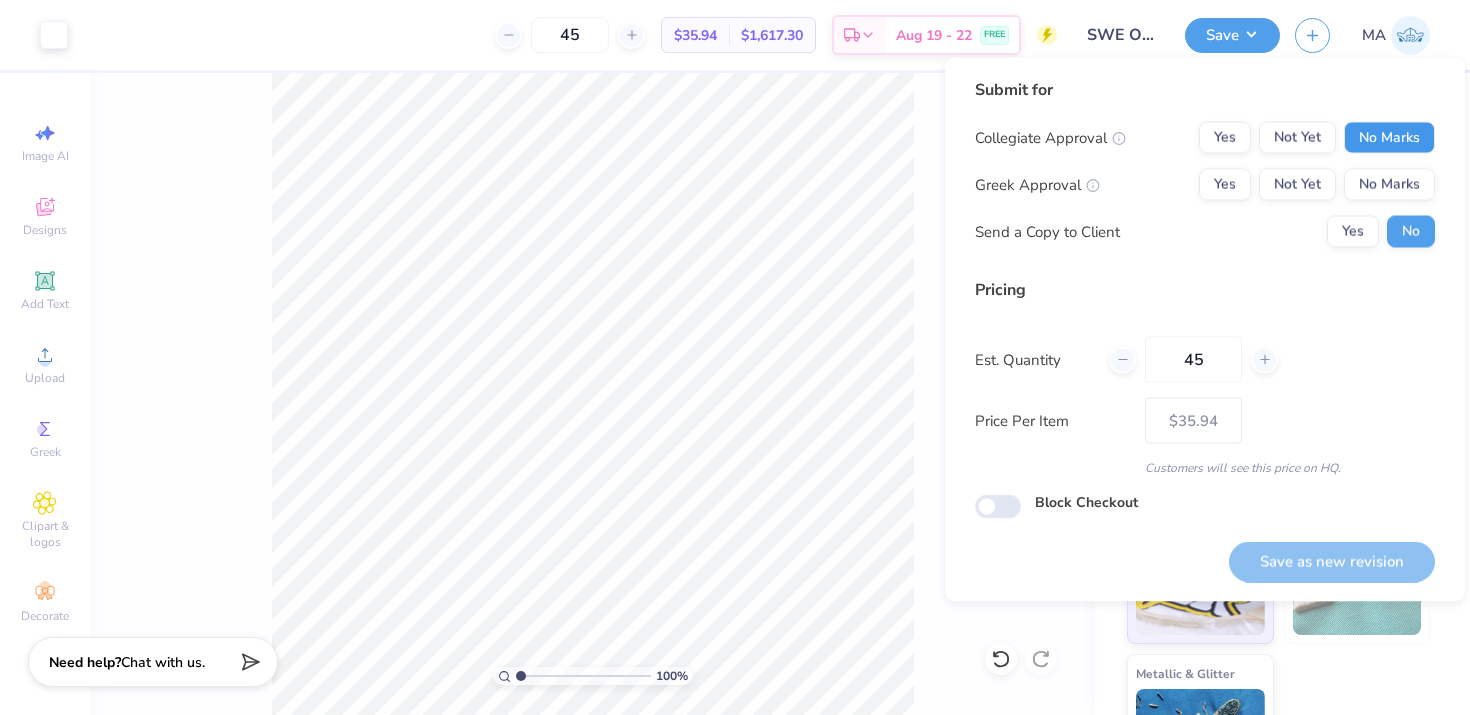click on "No Marks" at bounding box center (1389, 138) 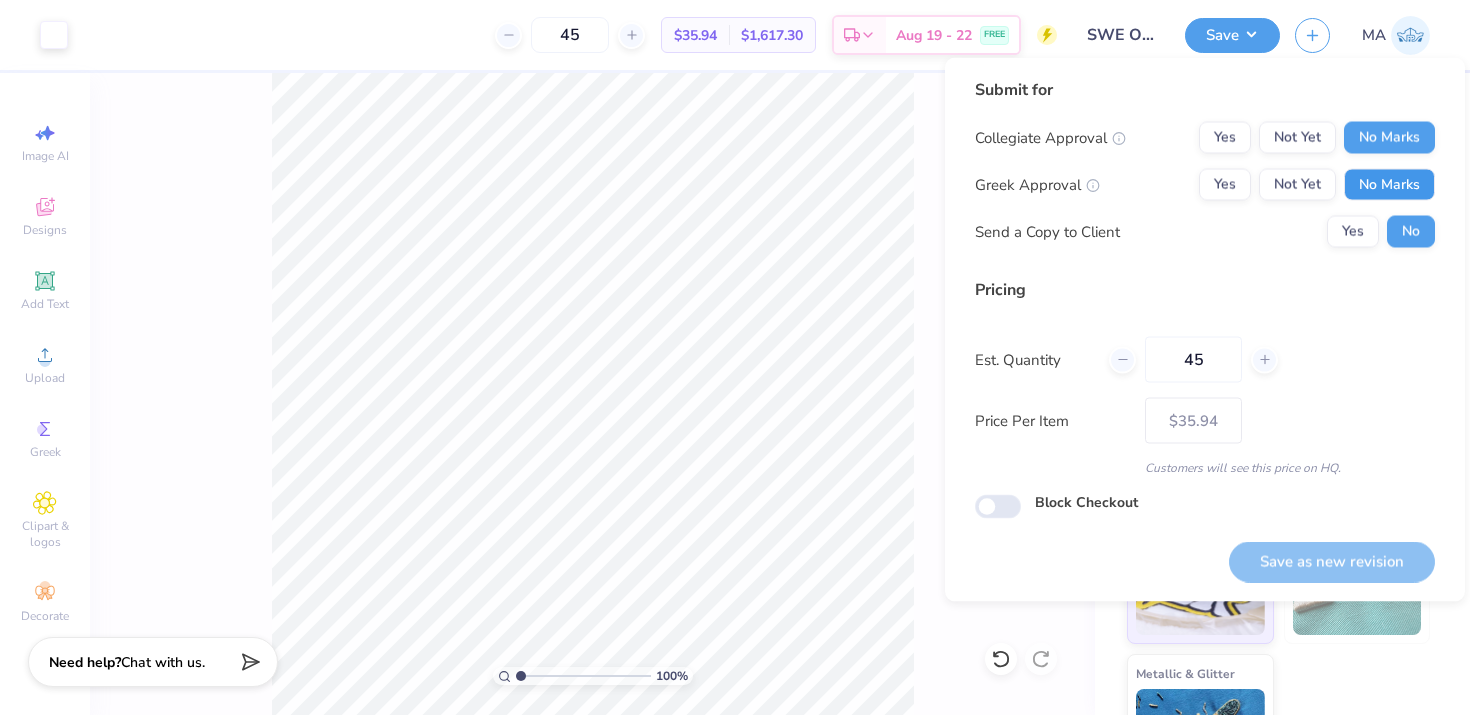 click on "No Marks" at bounding box center [1389, 185] 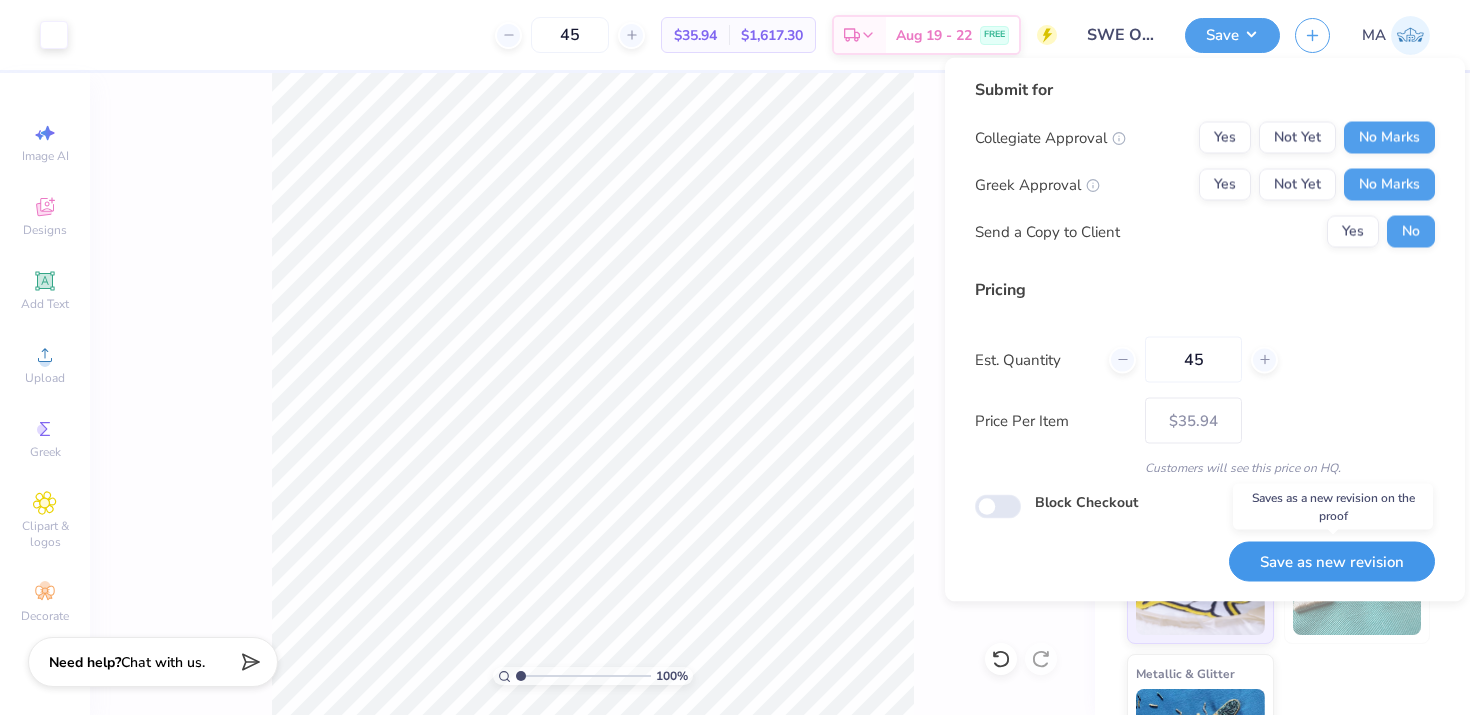 click on "Save as new revision" at bounding box center (1332, 561) 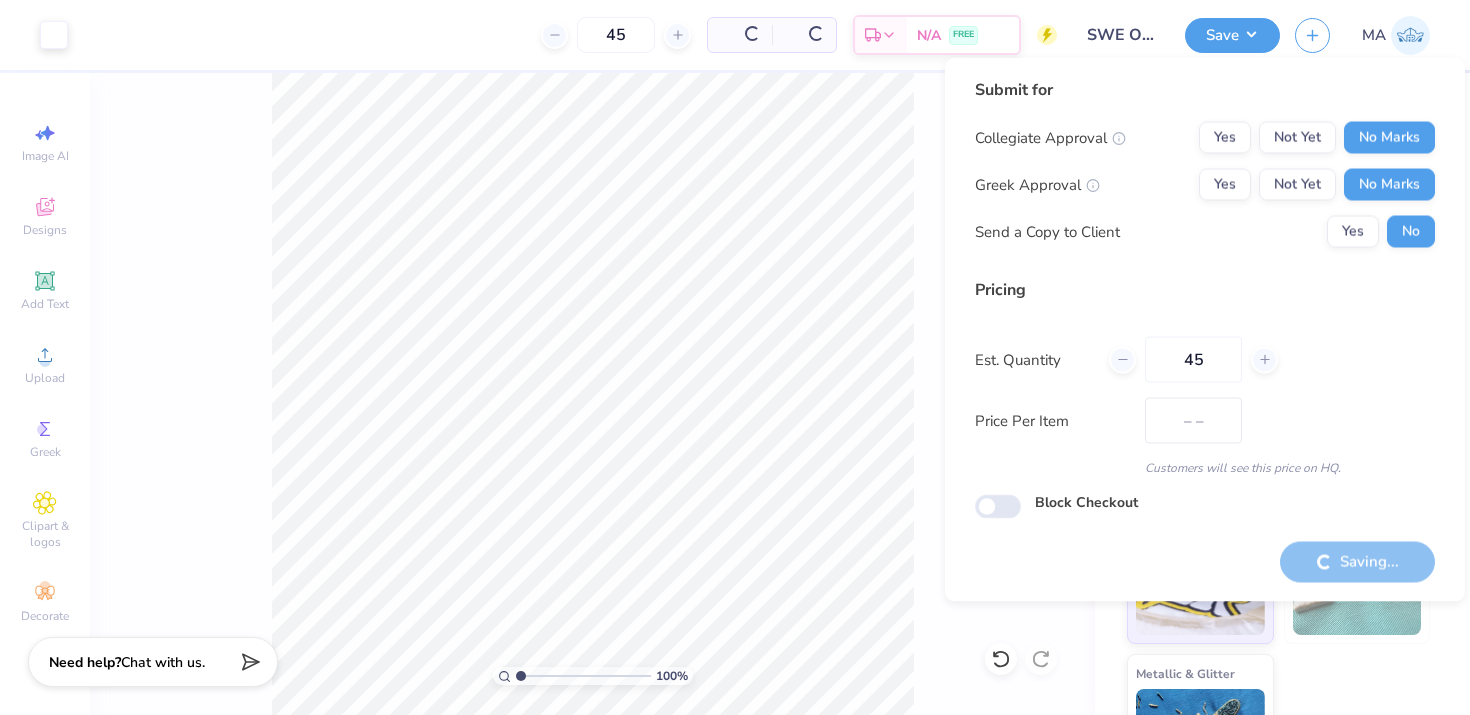 type on "$35.94" 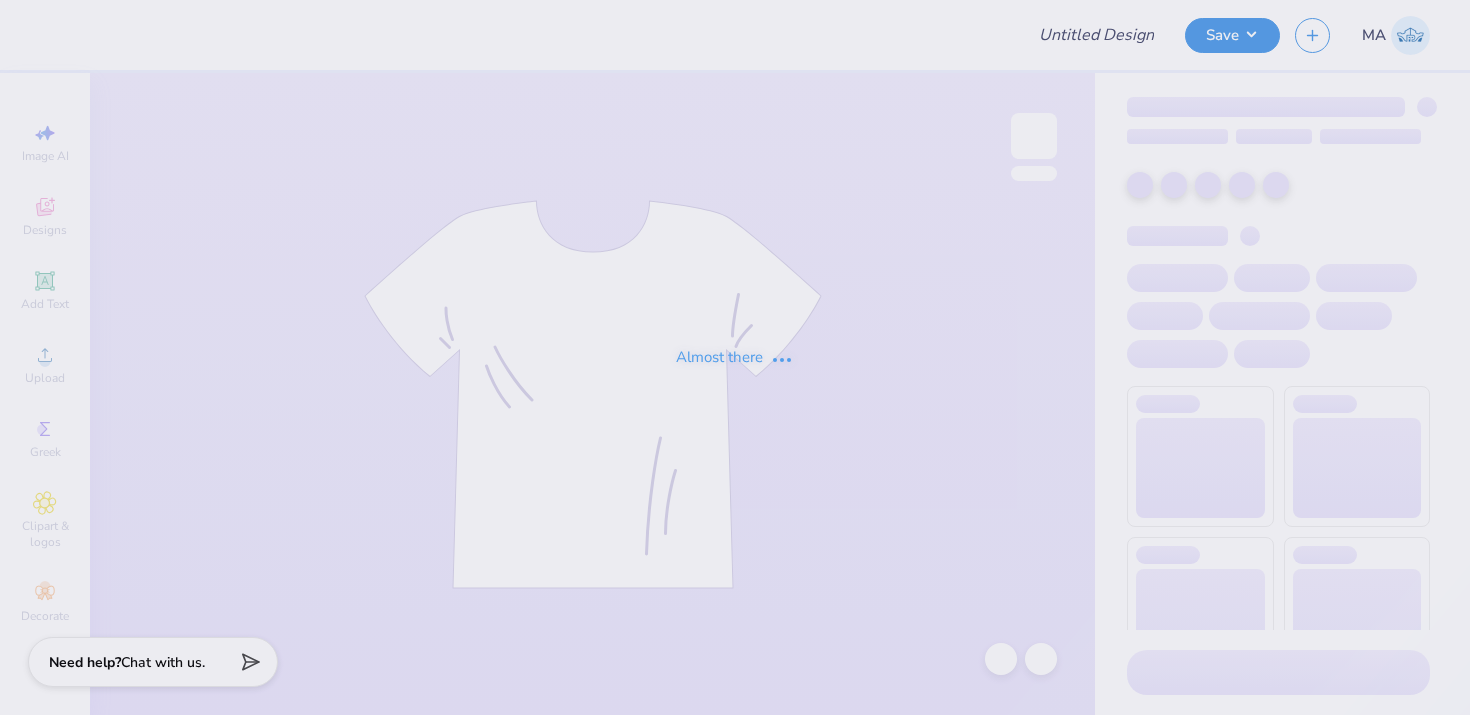 scroll, scrollTop: 0, scrollLeft: 0, axis: both 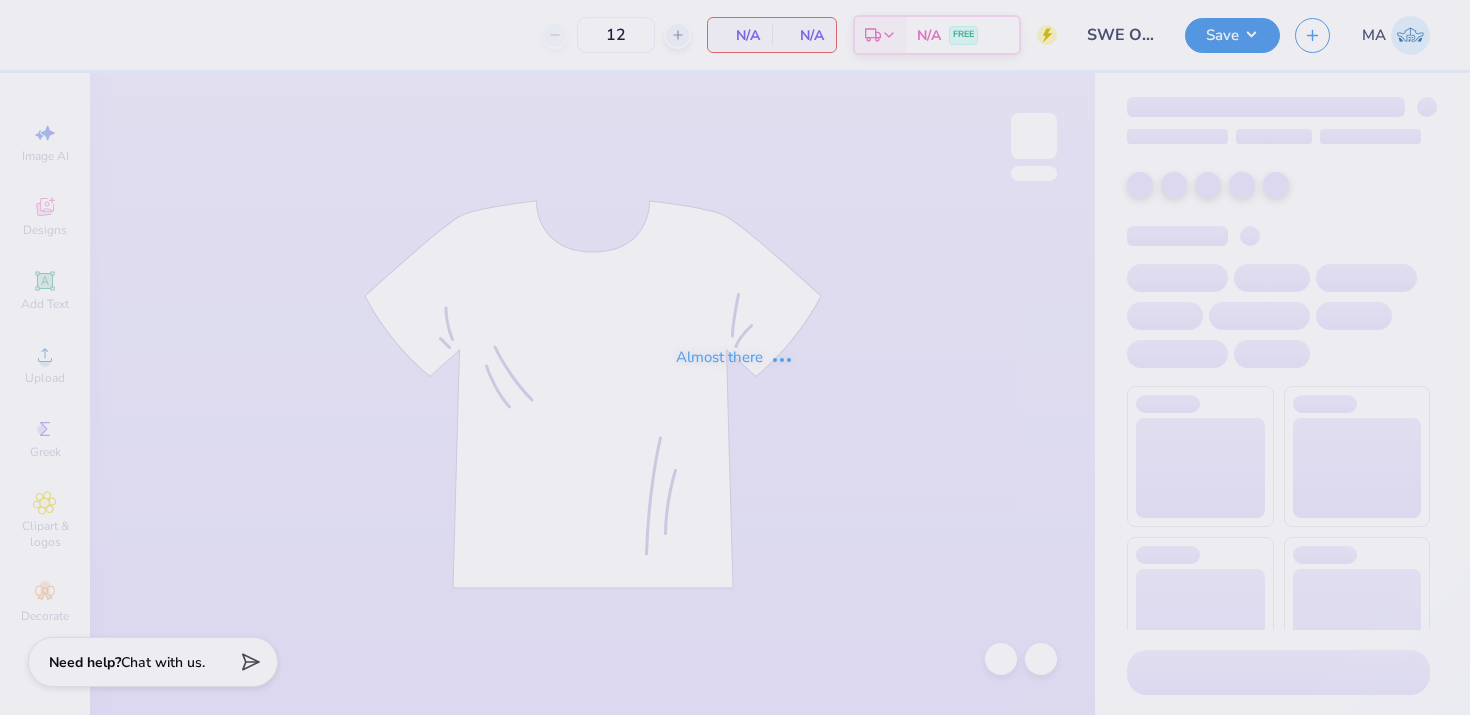 type on "SWE Officer" 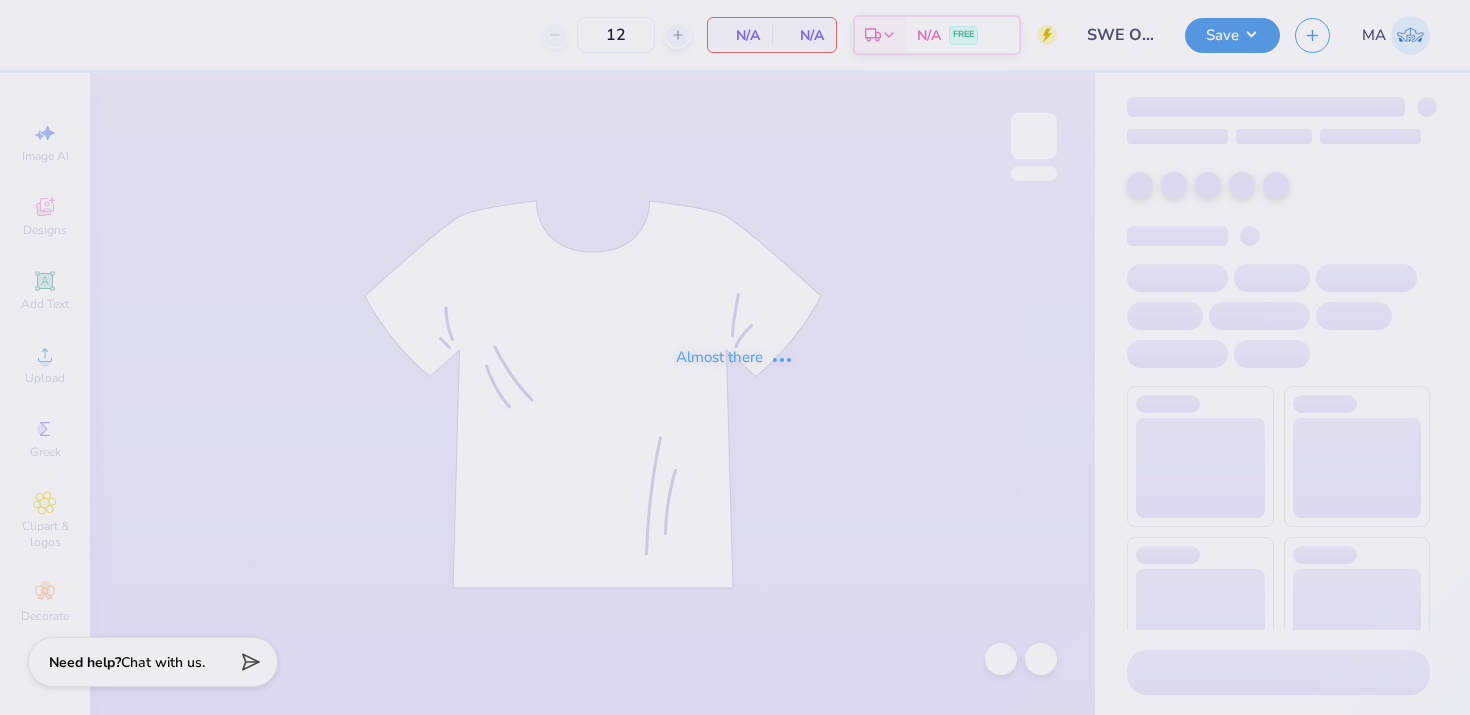 type on "45" 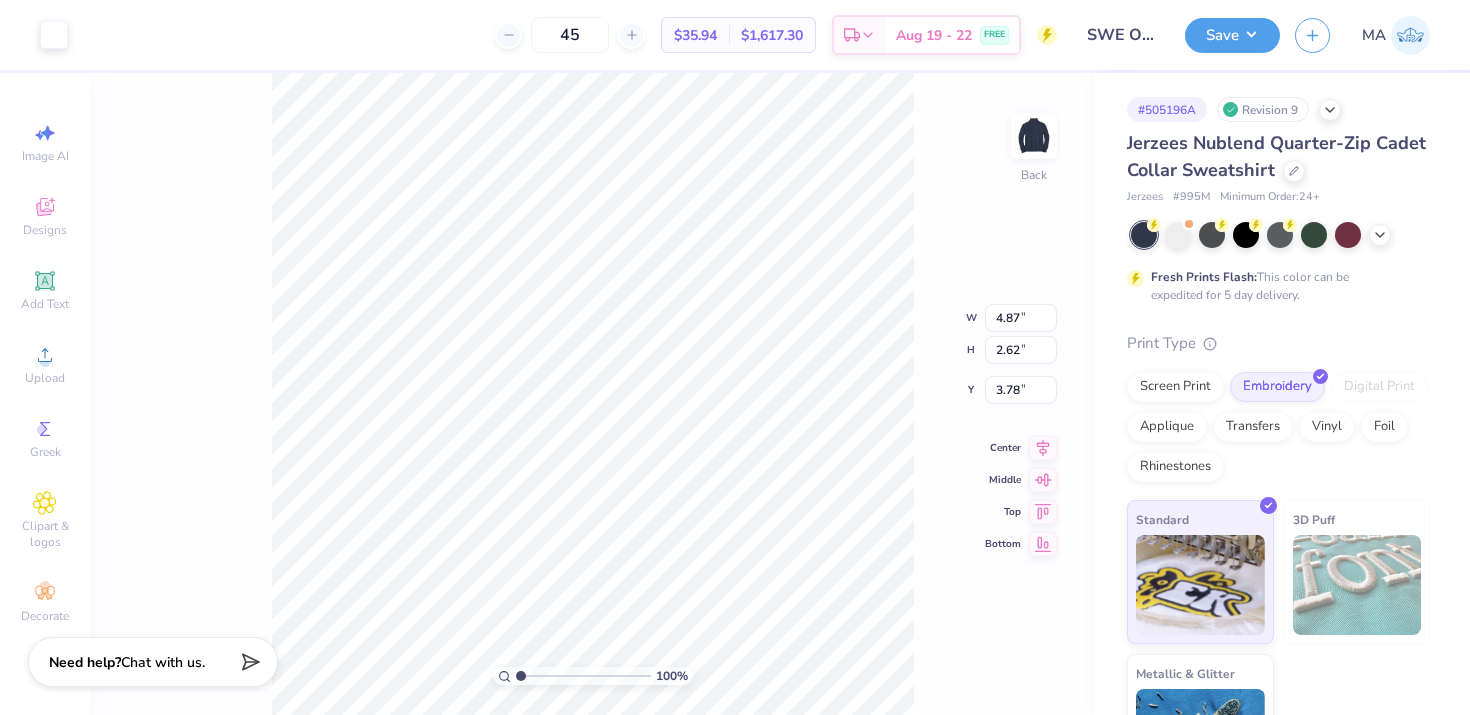 type on "4.17" 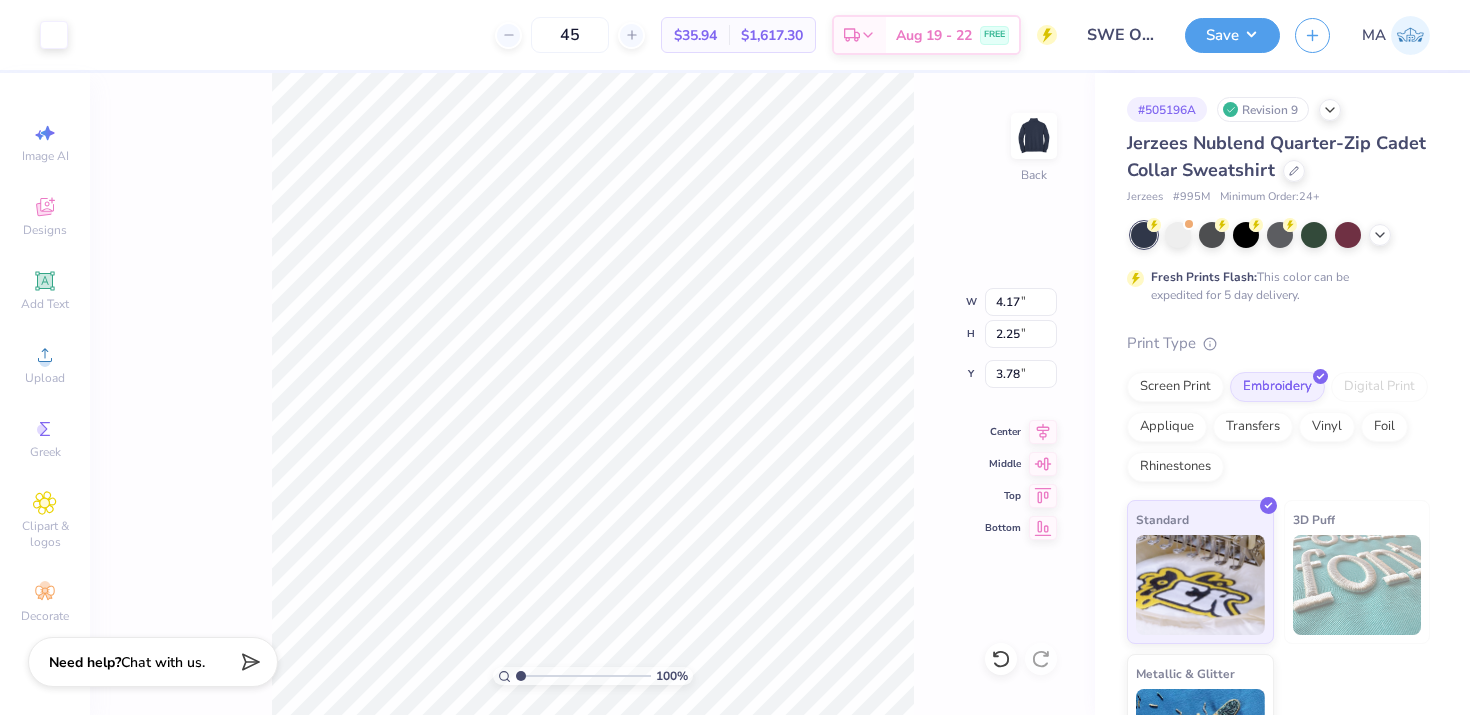 type on "4.36" 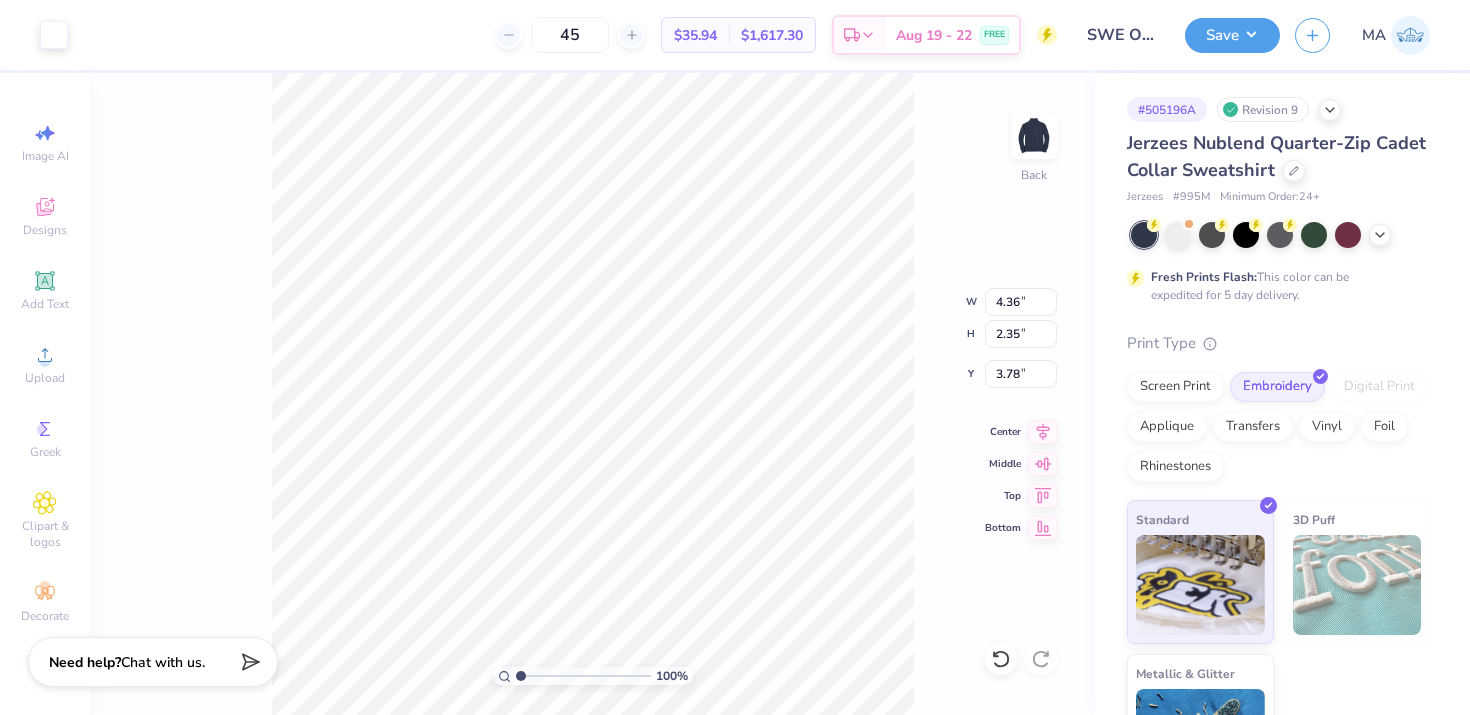 type on "3.69" 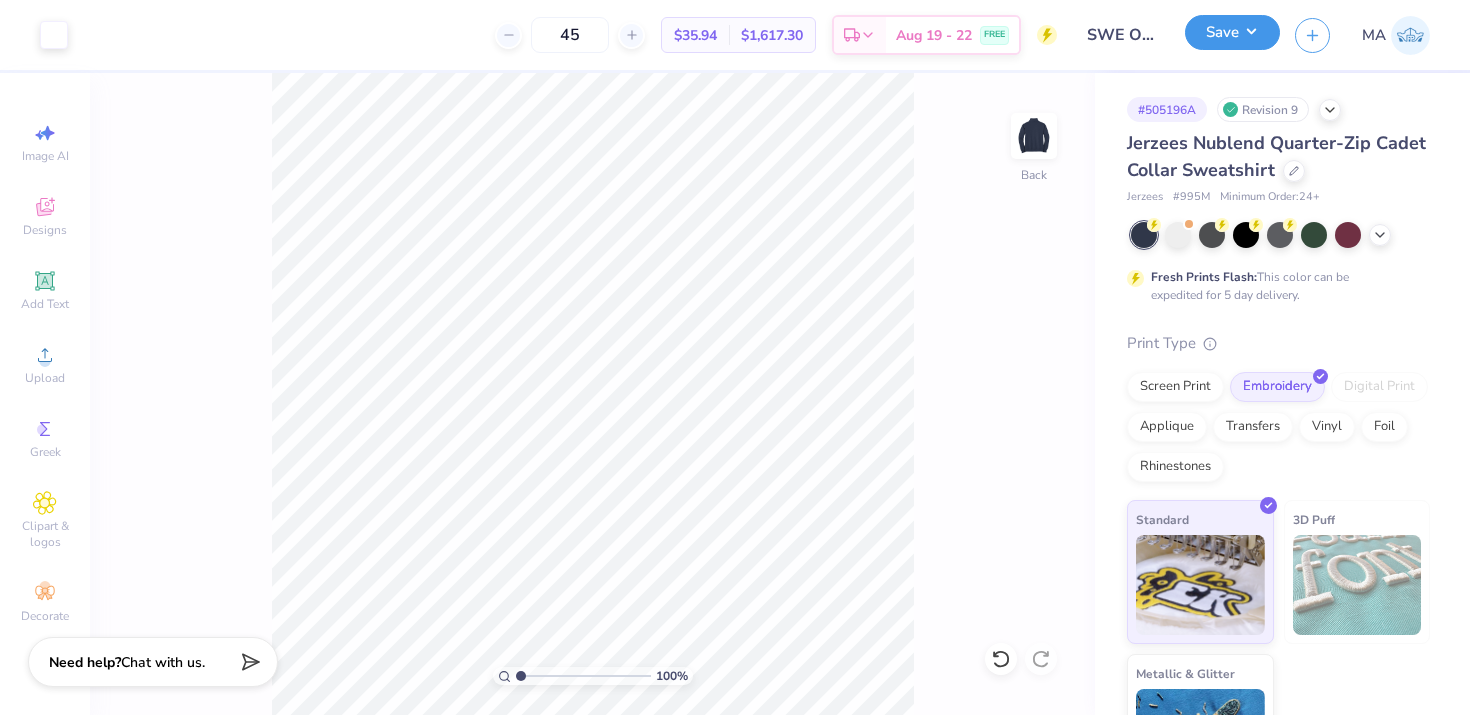 click on "Save" at bounding box center (1232, 32) 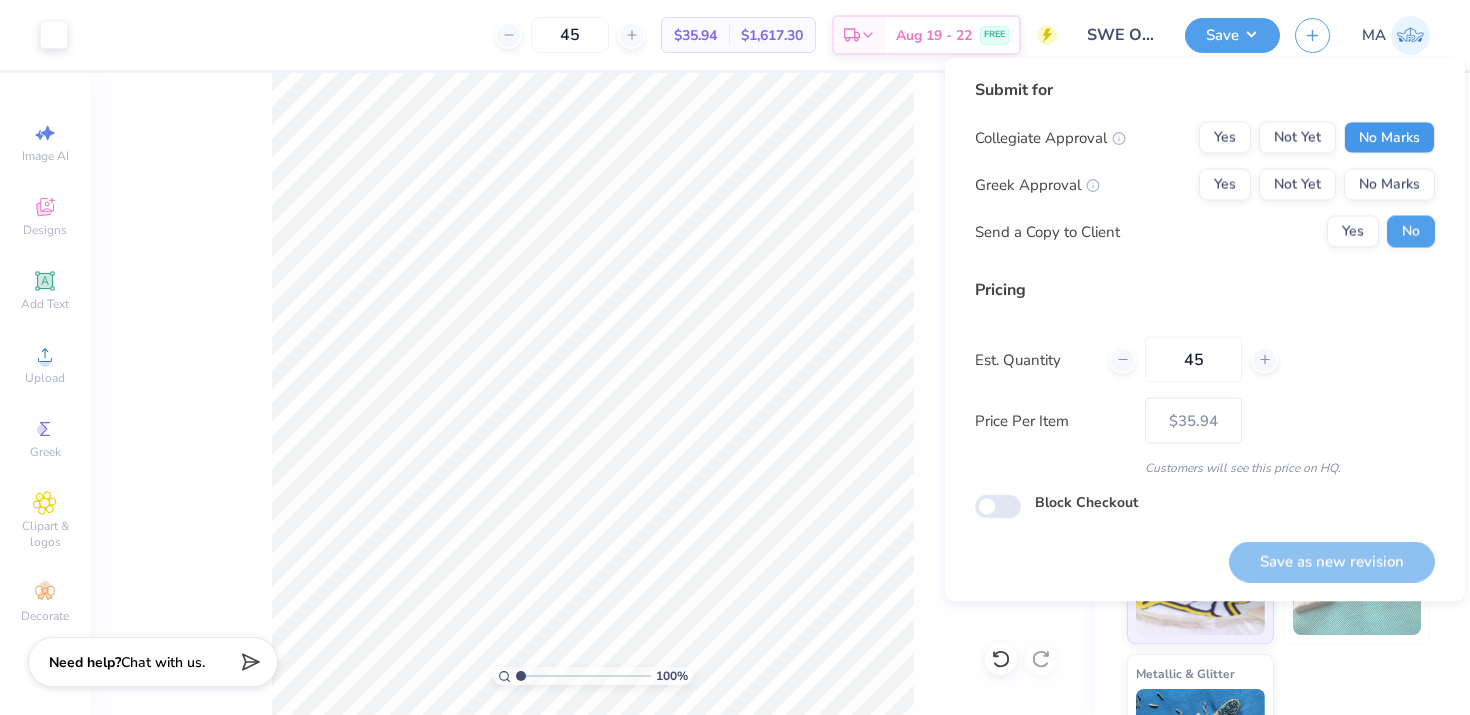 click on "No Marks" at bounding box center [1389, 138] 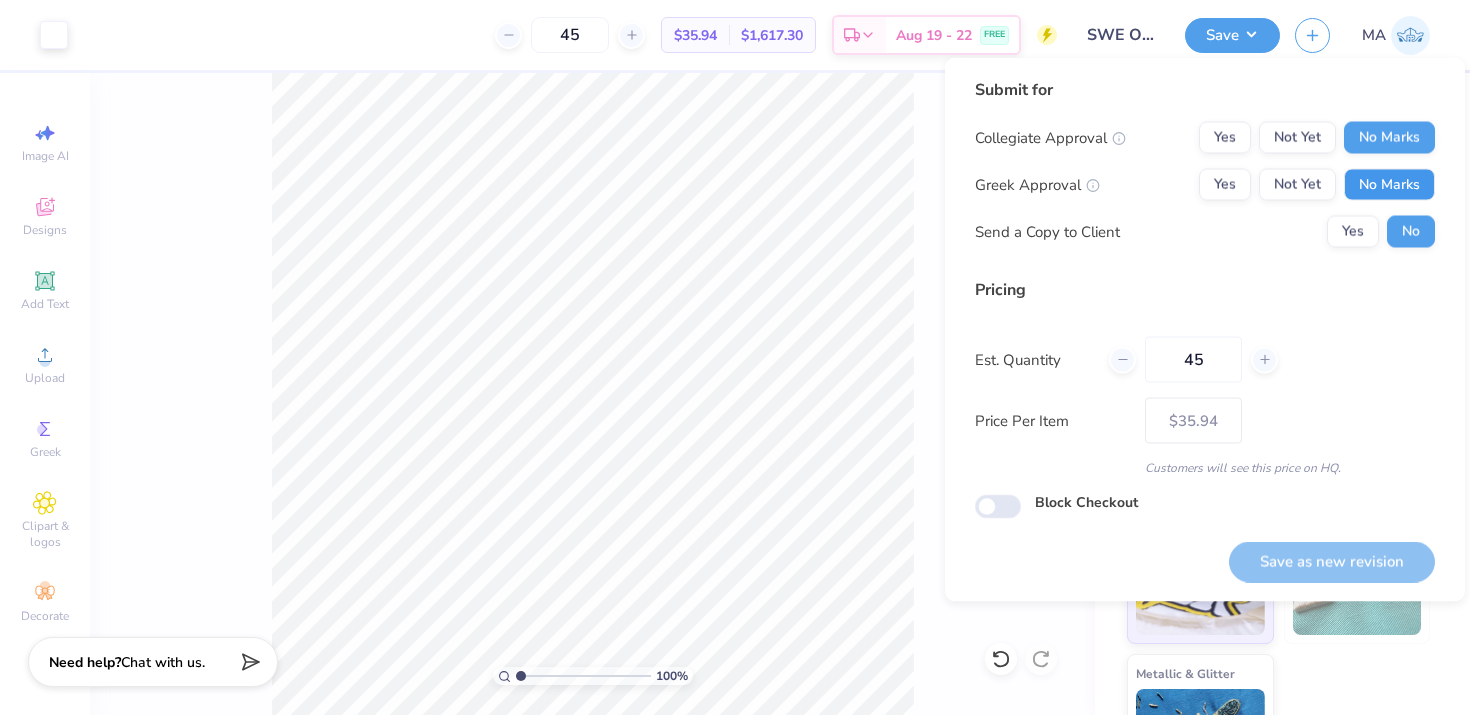 click on "No Marks" at bounding box center (1389, 185) 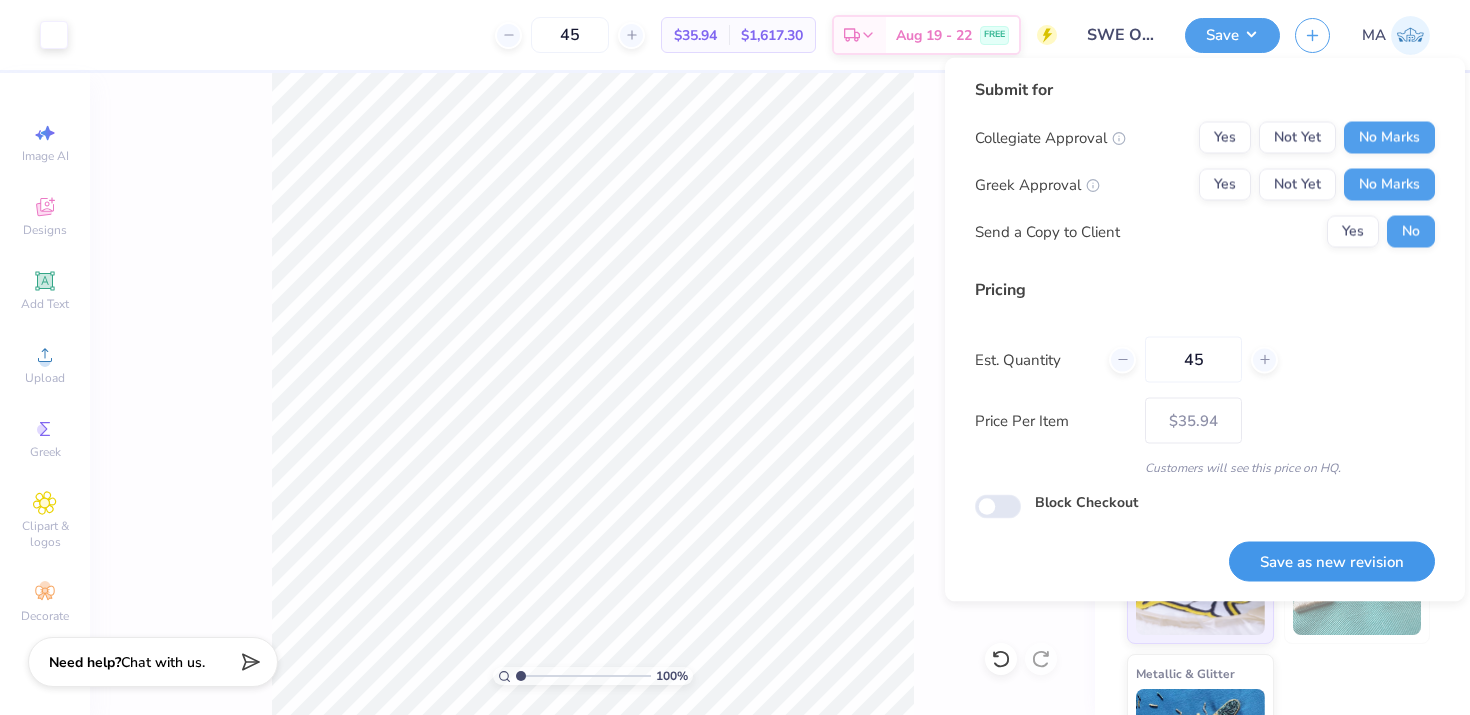 click on "Save as new revision" at bounding box center (1332, 561) 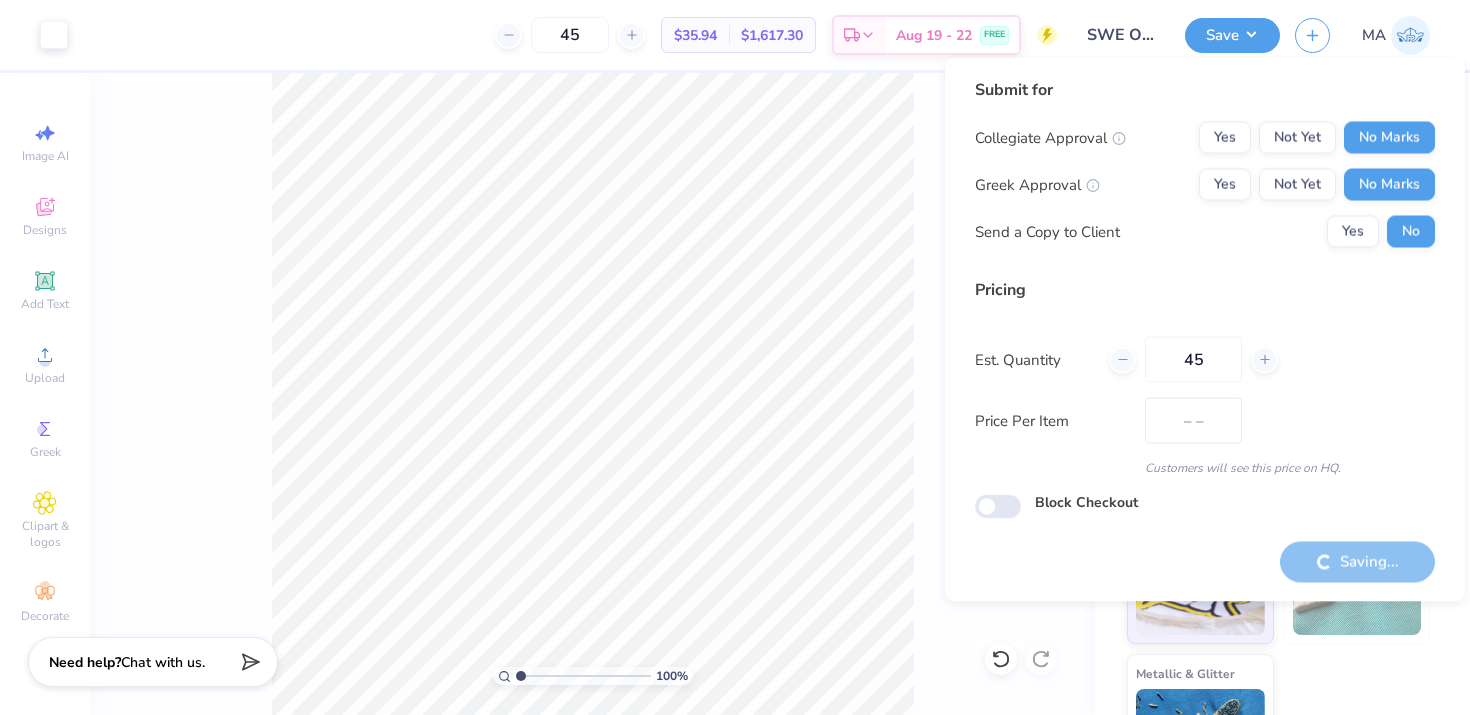 type on "$35.94" 